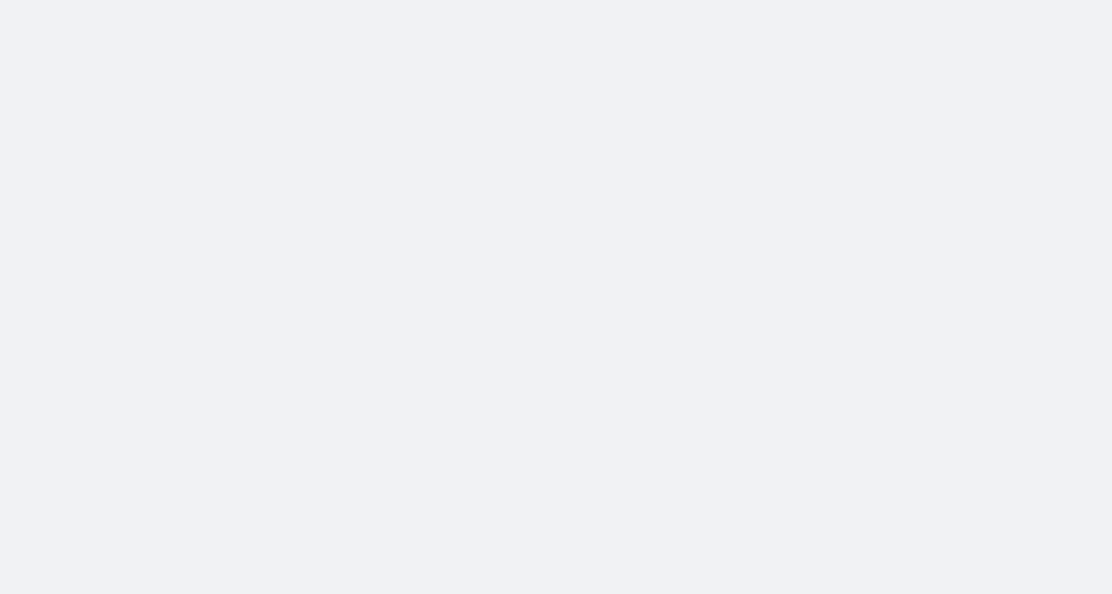scroll, scrollTop: 0, scrollLeft: 0, axis: both 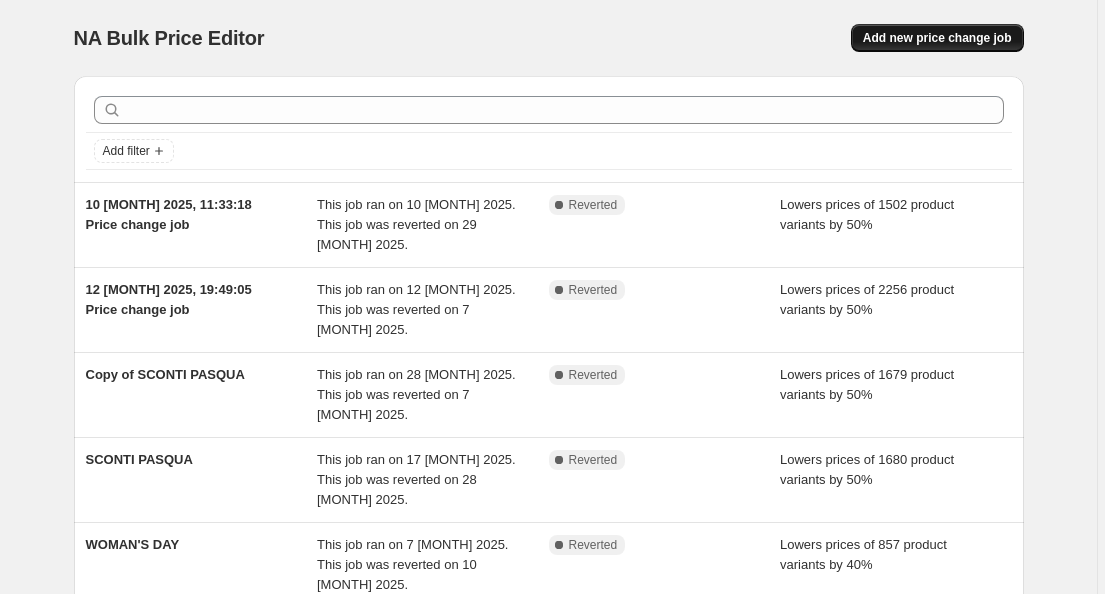 click on "Add new price change job" at bounding box center [937, 38] 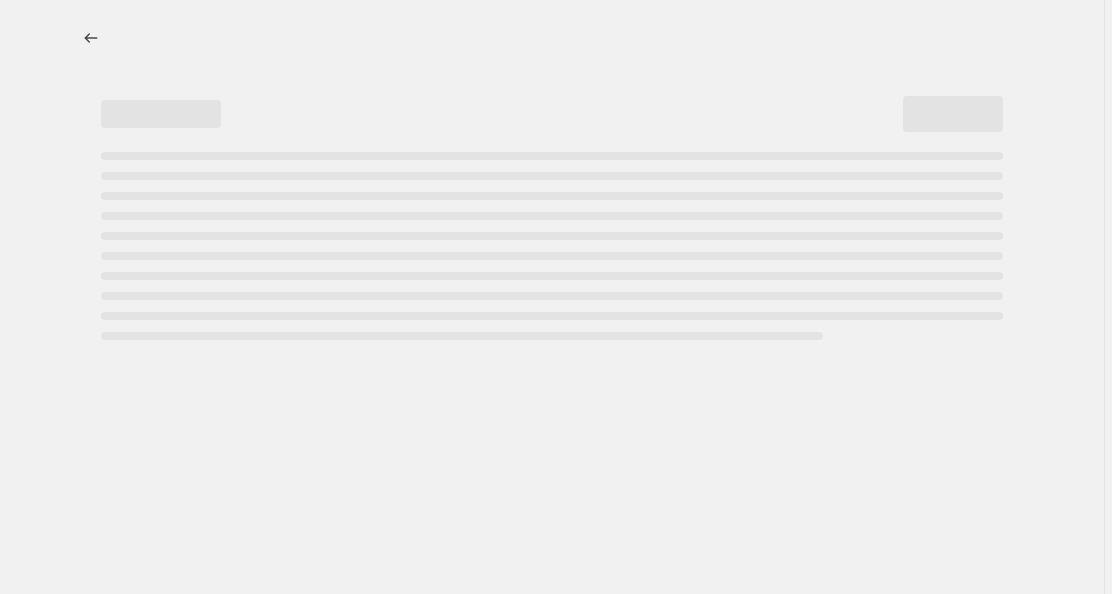 select on "percentage" 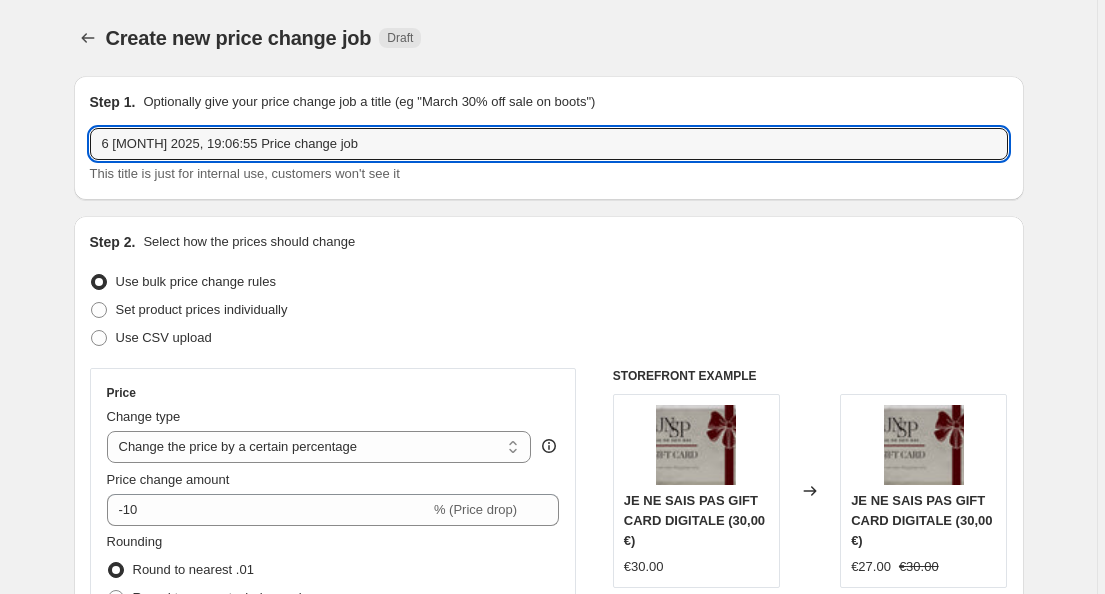 drag, startPoint x: 347, startPoint y: 146, endPoint x: 53, endPoint y: 134, distance: 294.24478 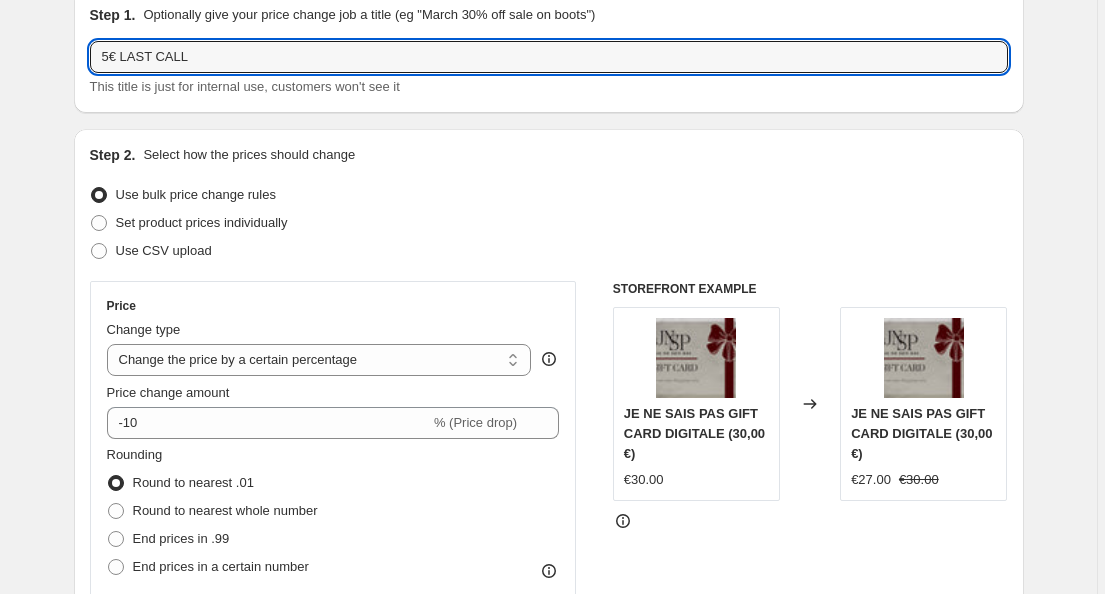 scroll, scrollTop: 247, scrollLeft: 0, axis: vertical 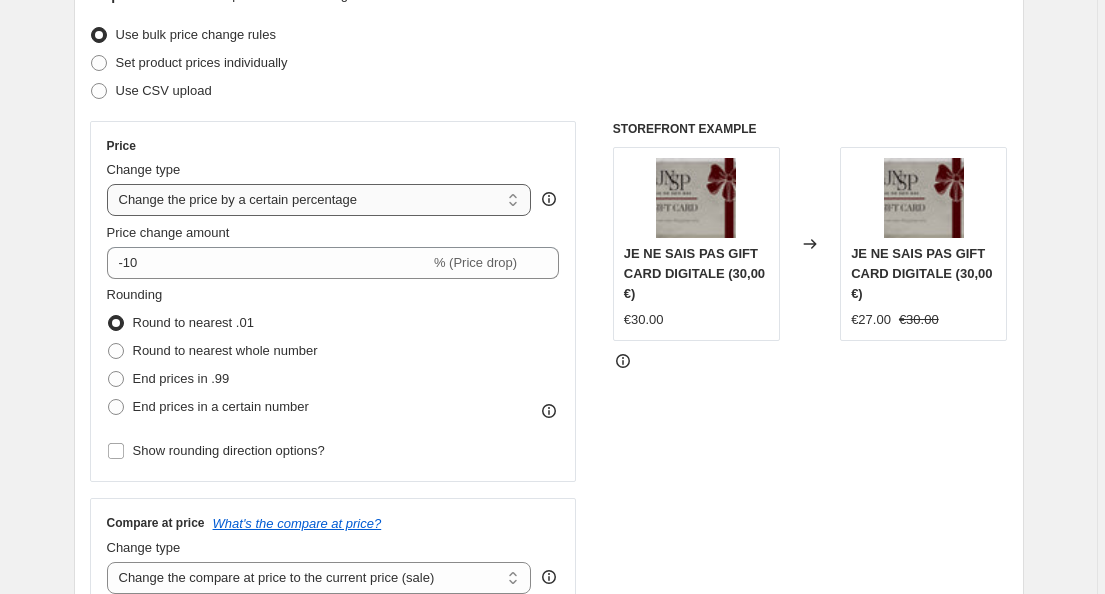 type on "5€ LAST CALL" 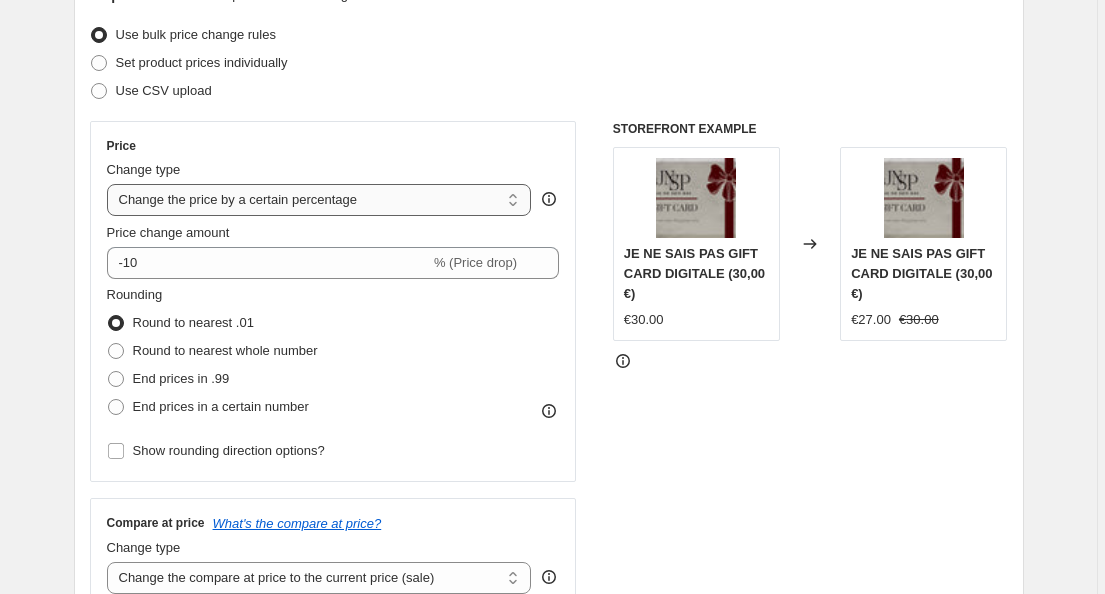 select on "to" 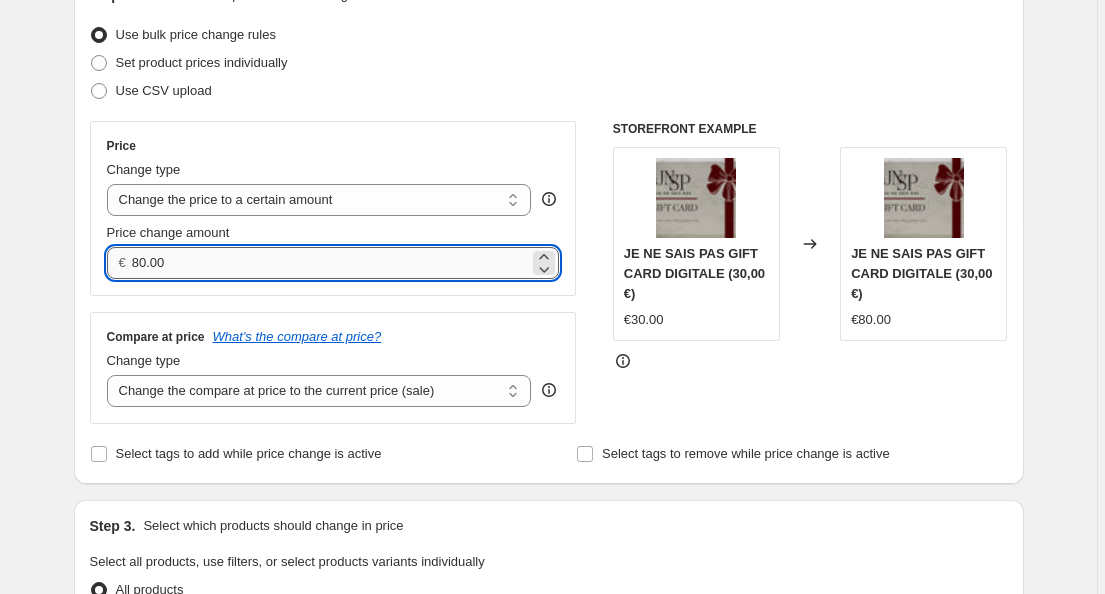 click on "80.00" at bounding box center [330, 263] 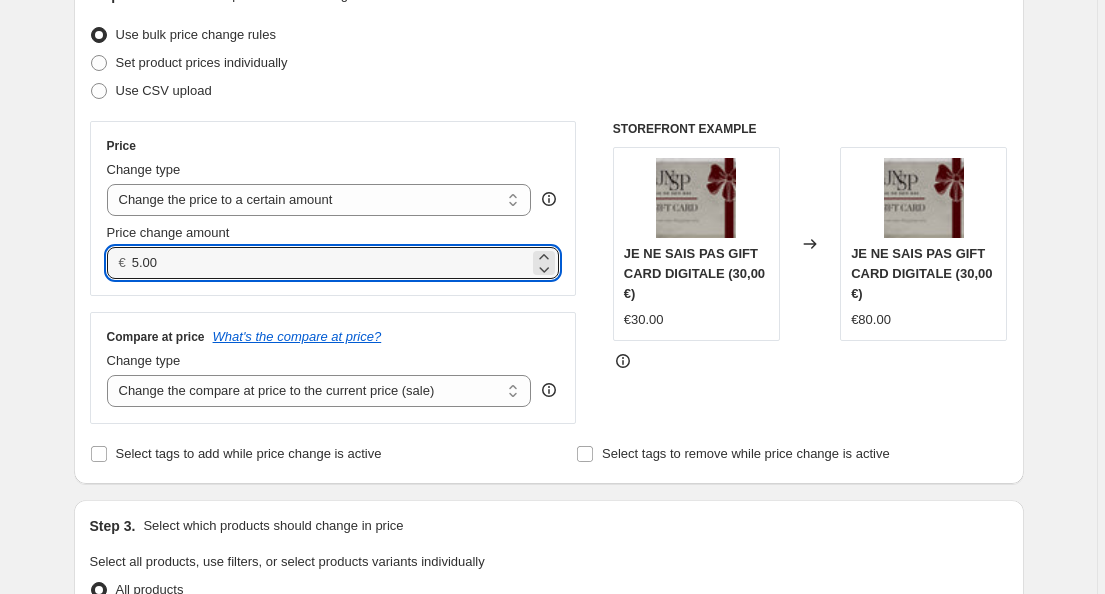 type on "5.00" 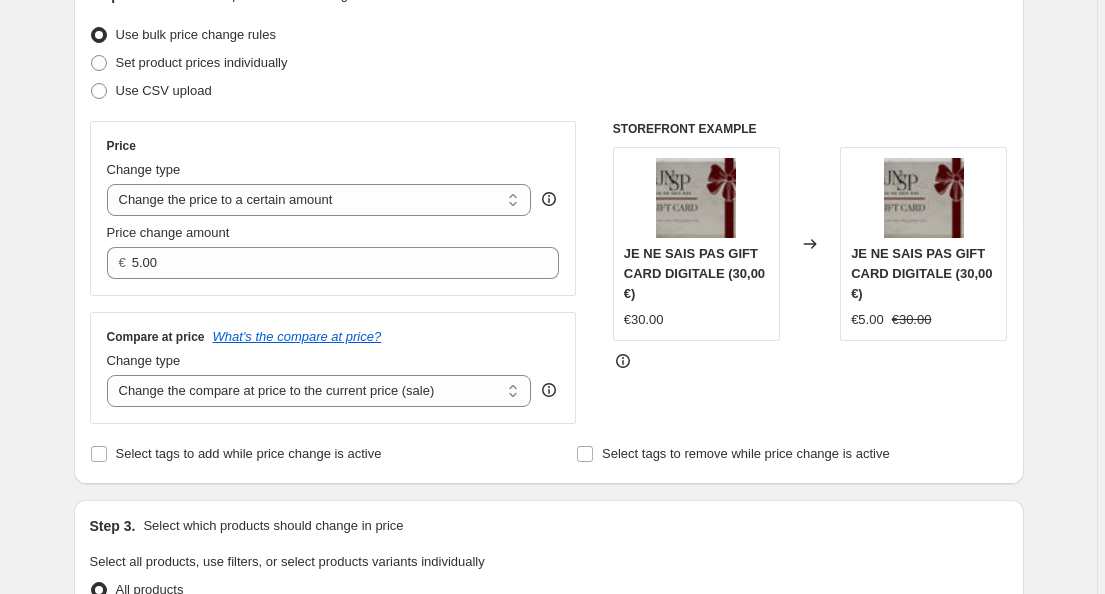 click on "Step 2. Select how the prices should change Use bulk price change rules Set product prices individually Use CSV upload Price Change type Change the price to a certain amount Change the price by a certain amount Change the price by a certain percentage Change the price to the current compare at price (price before sale) Change the price by a certain amount relative to the compare at price Change the price by a certain percentage relative to the compare at price Don't change the price Change the price by a certain percentage relative to the cost per item Change price to certain cost margin Change the price to a certain amount Price change amount € 5.00 Compare at price What's the compare at price? Change type Change the compare at price to the current price (sale) Change the compare at price to a certain amount Change the compare at price by a certain amount Change the compare at price by a certain percentage Change the compare at price by a certain amount relative to the actual price STOREFRONT EXAMPLE" at bounding box center (549, 226) 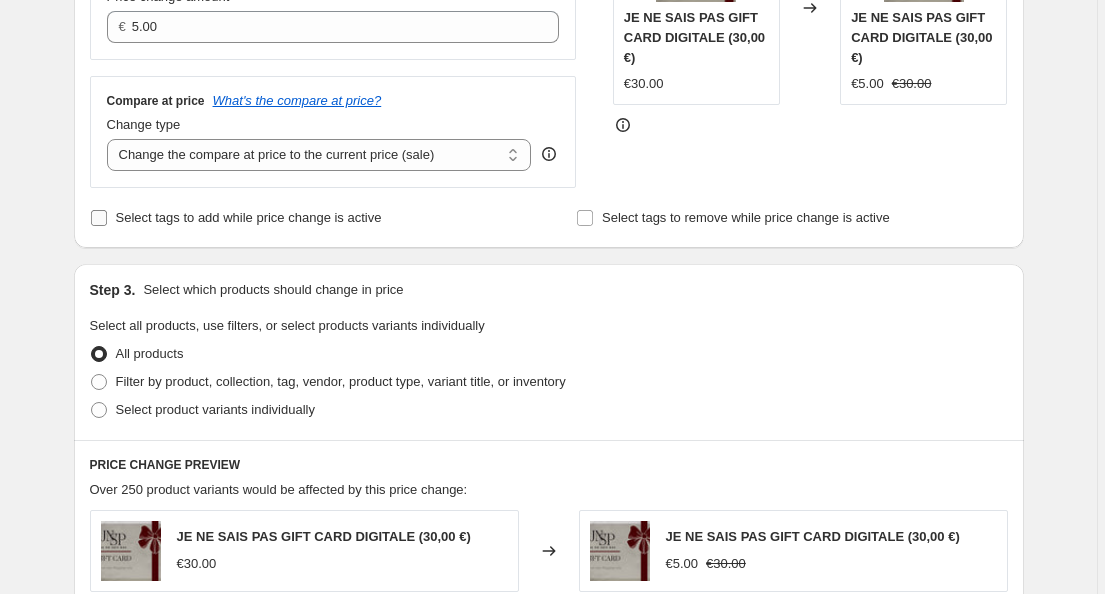 scroll, scrollTop: 484, scrollLeft: 0, axis: vertical 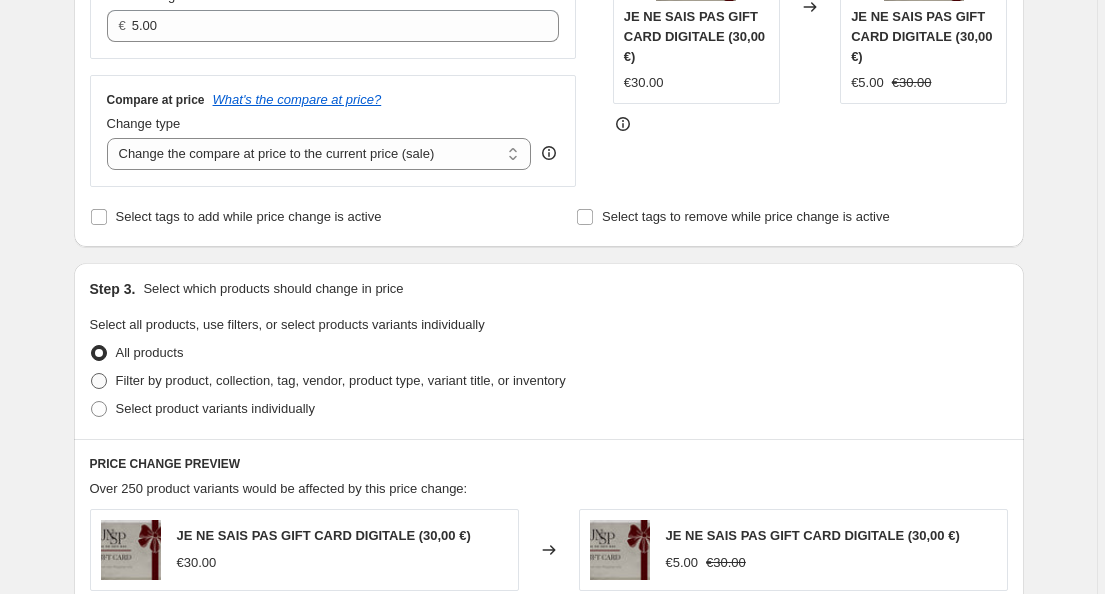 click at bounding box center (99, 381) 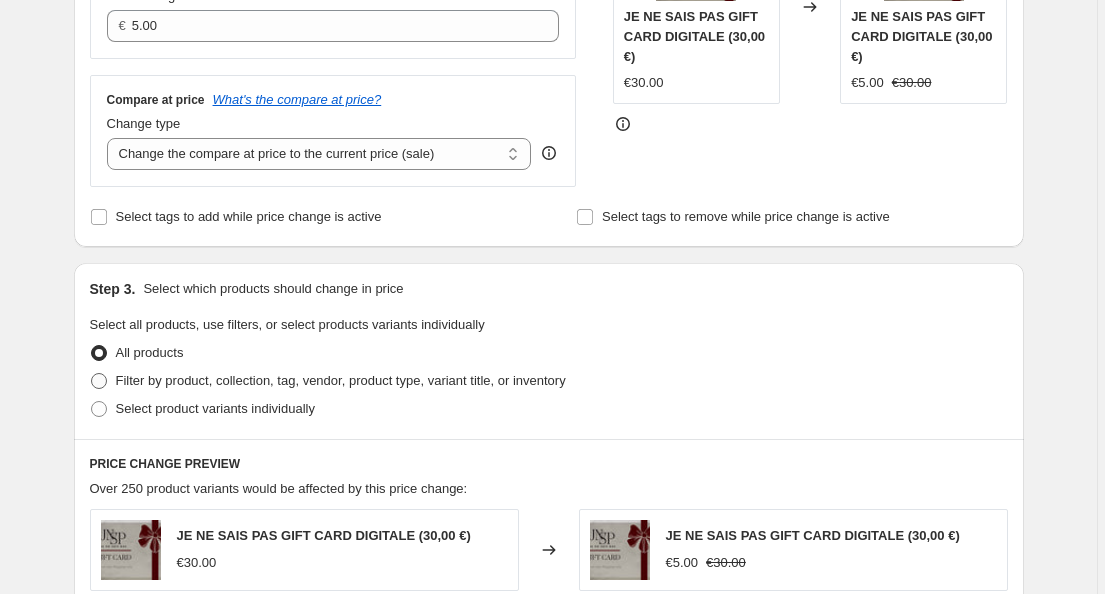 radio on "true" 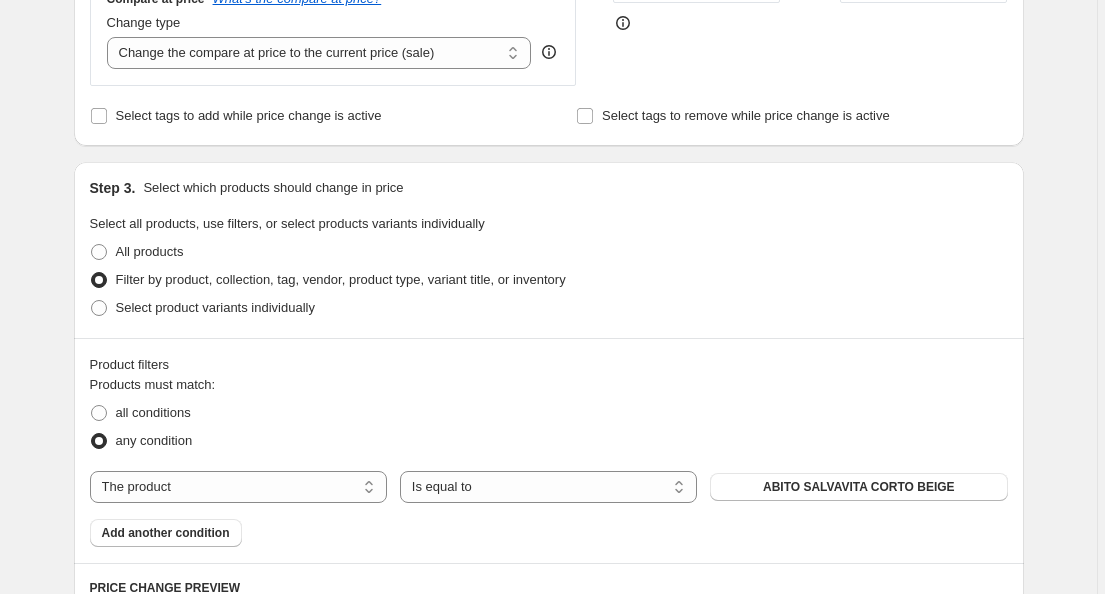 scroll, scrollTop: 625, scrollLeft: 0, axis: vertical 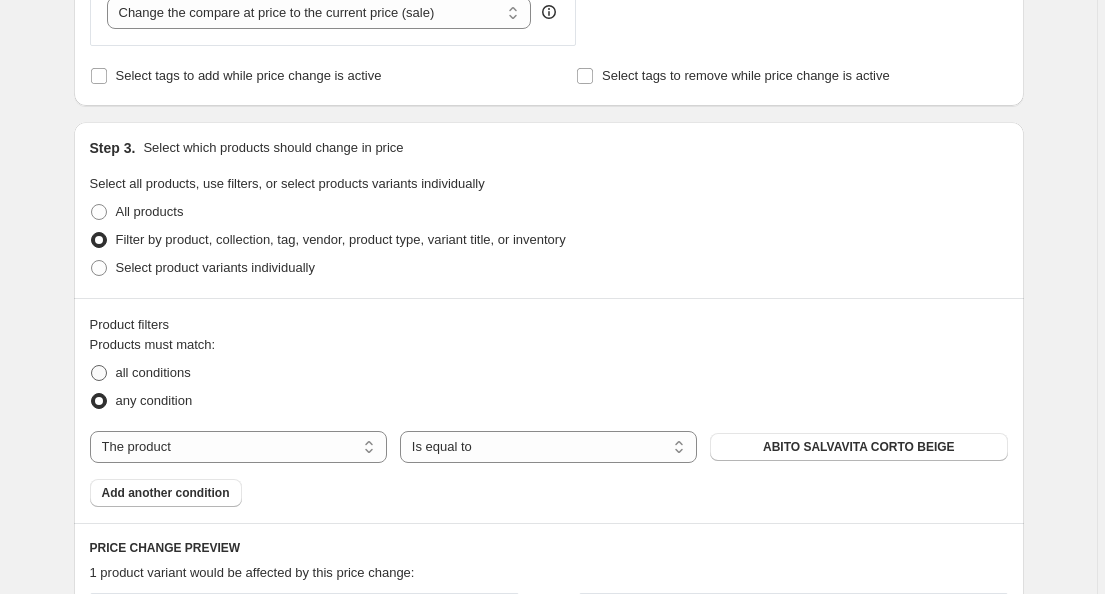 click at bounding box center (99, 373) 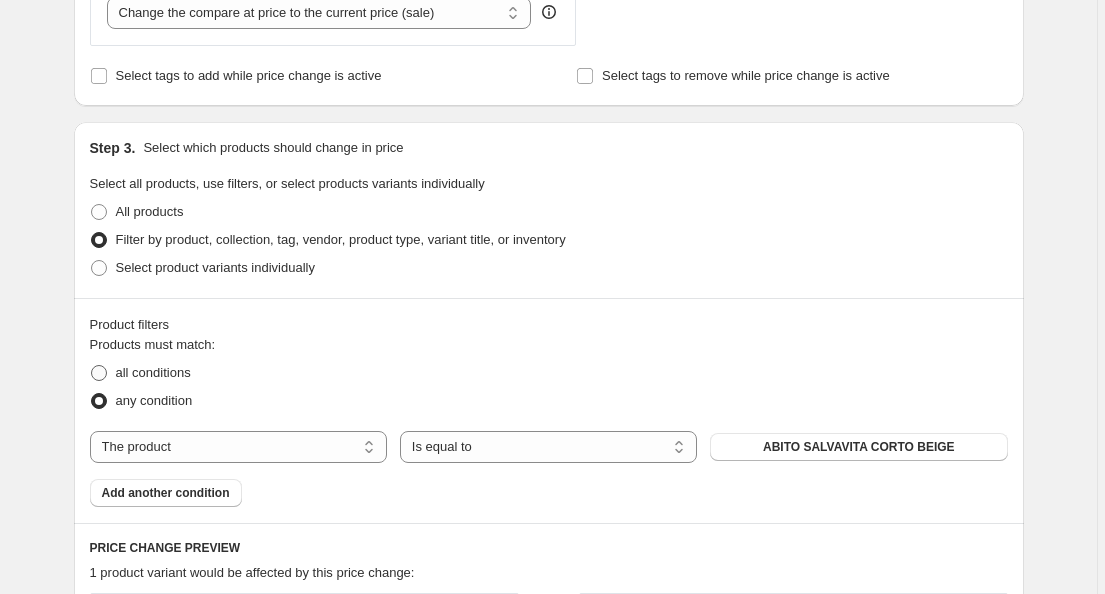 radio on "true" 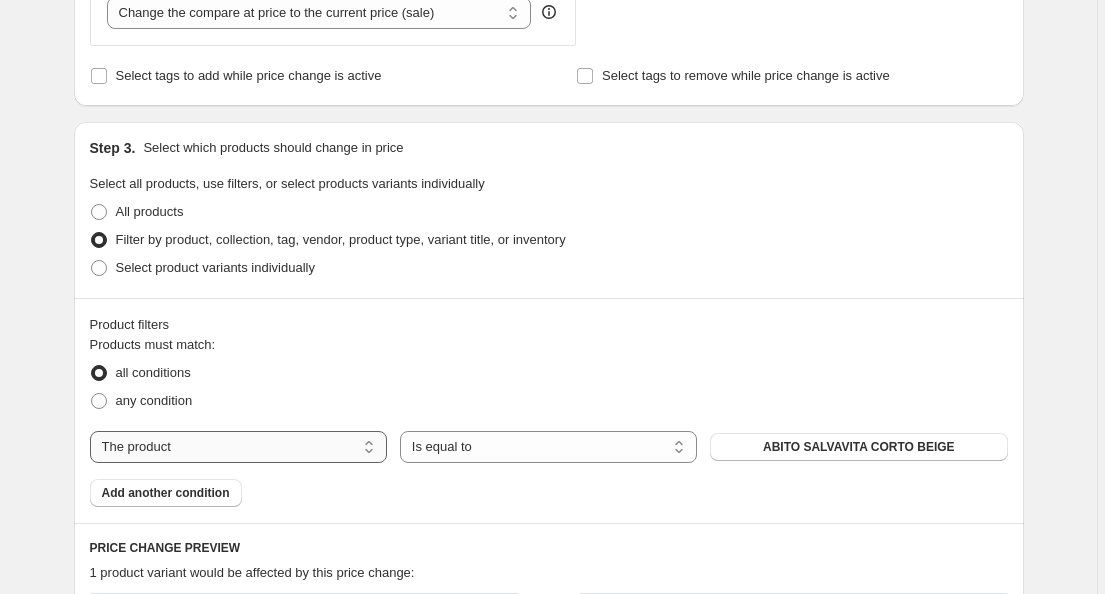 select on "collection" 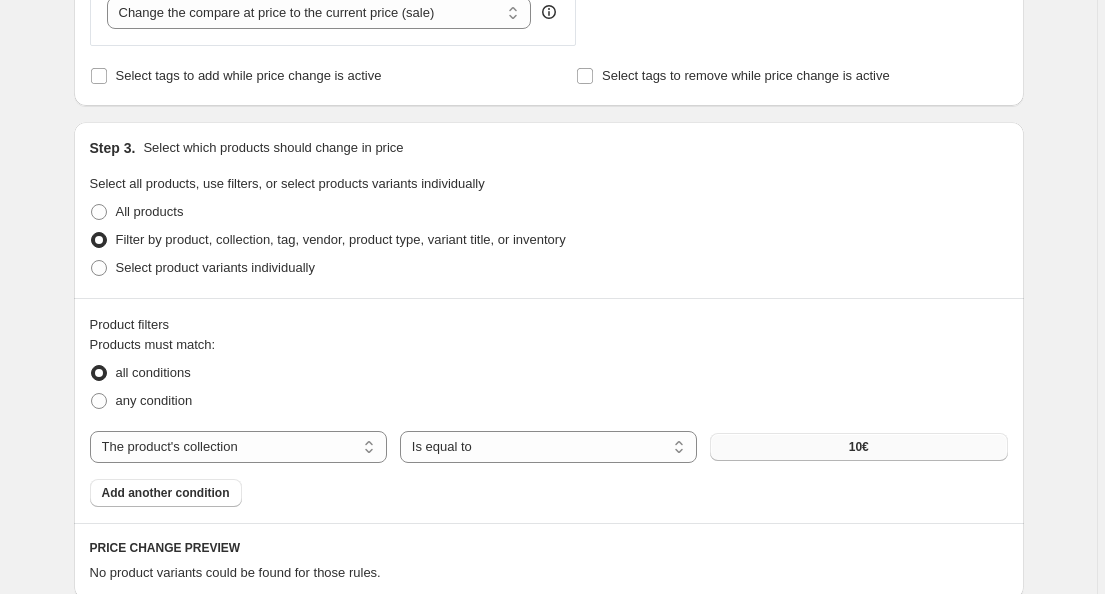 click on "10€" at bounding box center [858, 447] 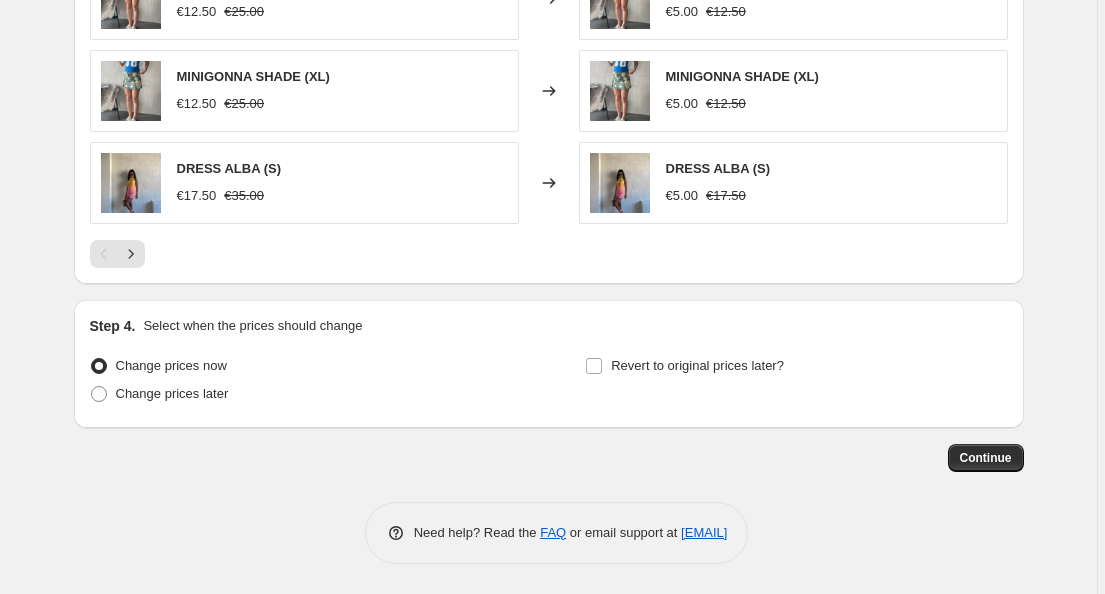 scroll, scrollTop: 1444, scrollLeft: 0, axis: vertical 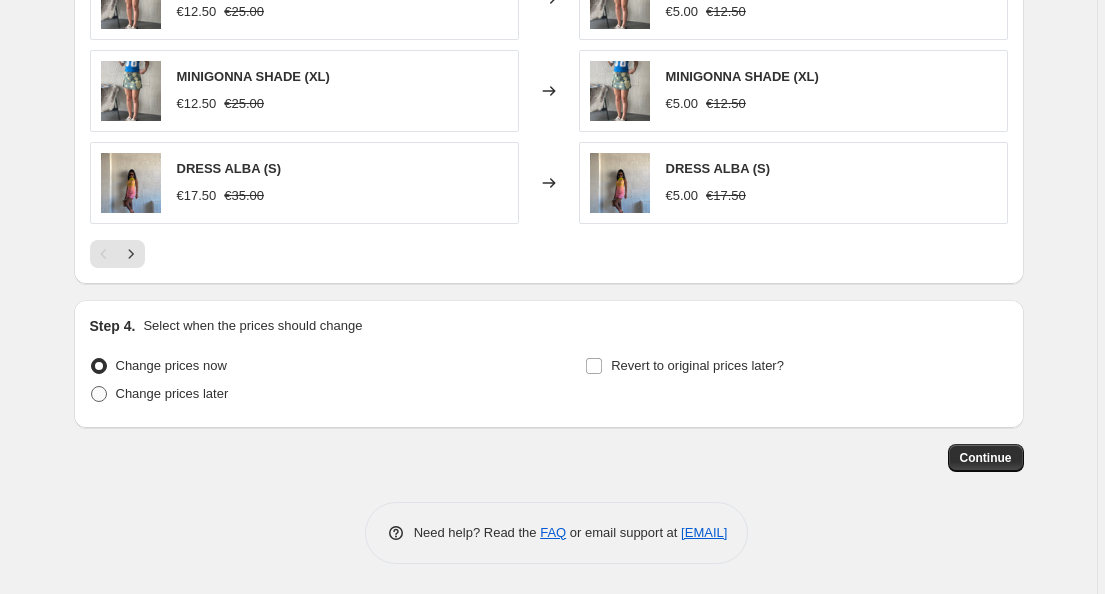 click at bounding box center [99, 394] 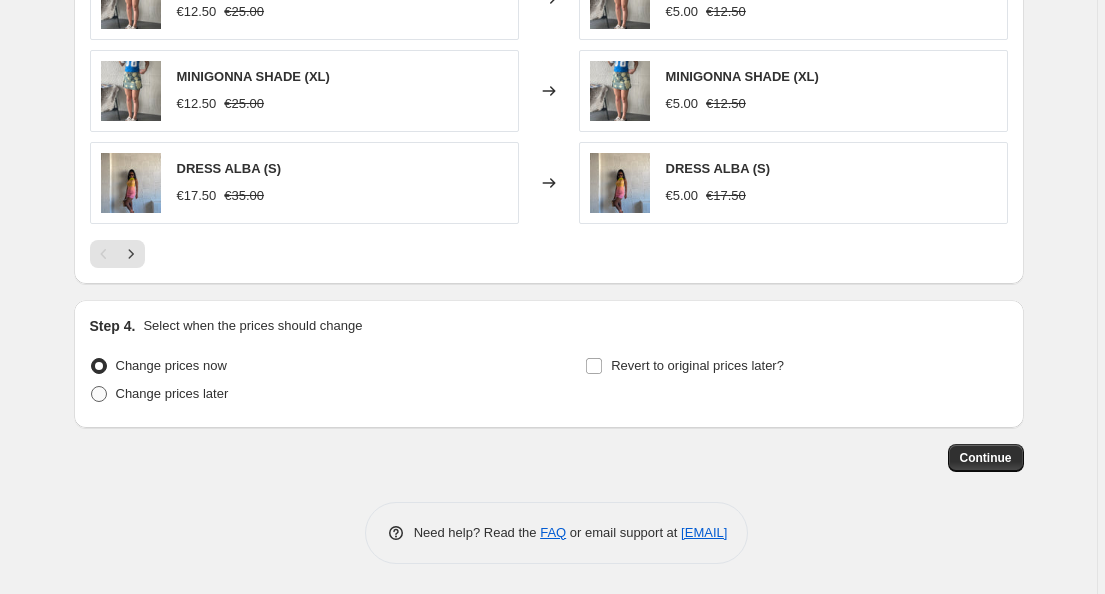 radio on "true" 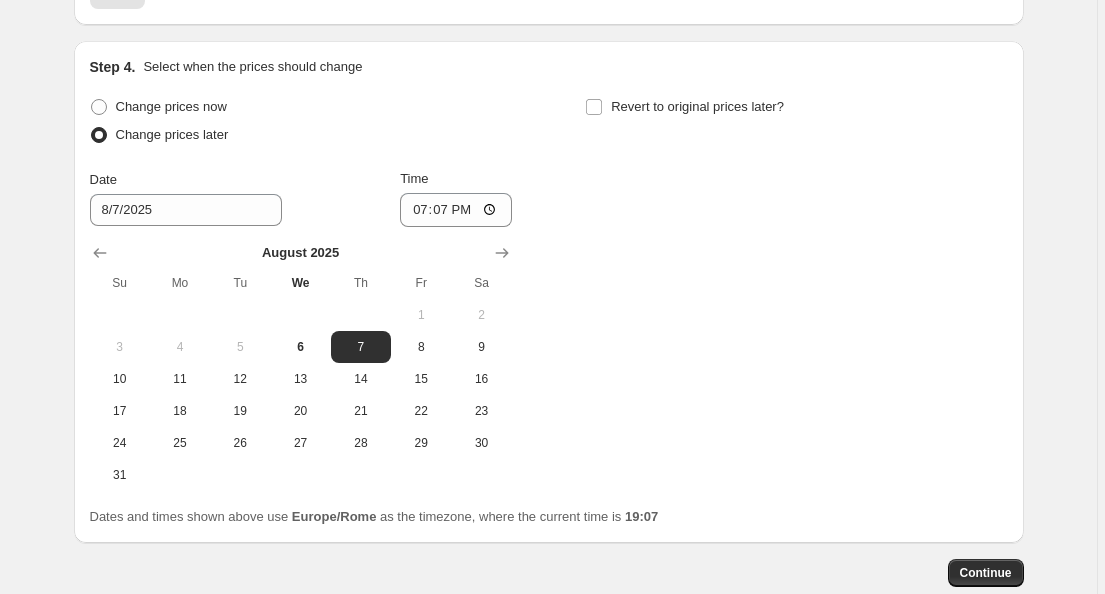 scroll, scrollTop: 1704, scrollLeft: 0, axis: vertical 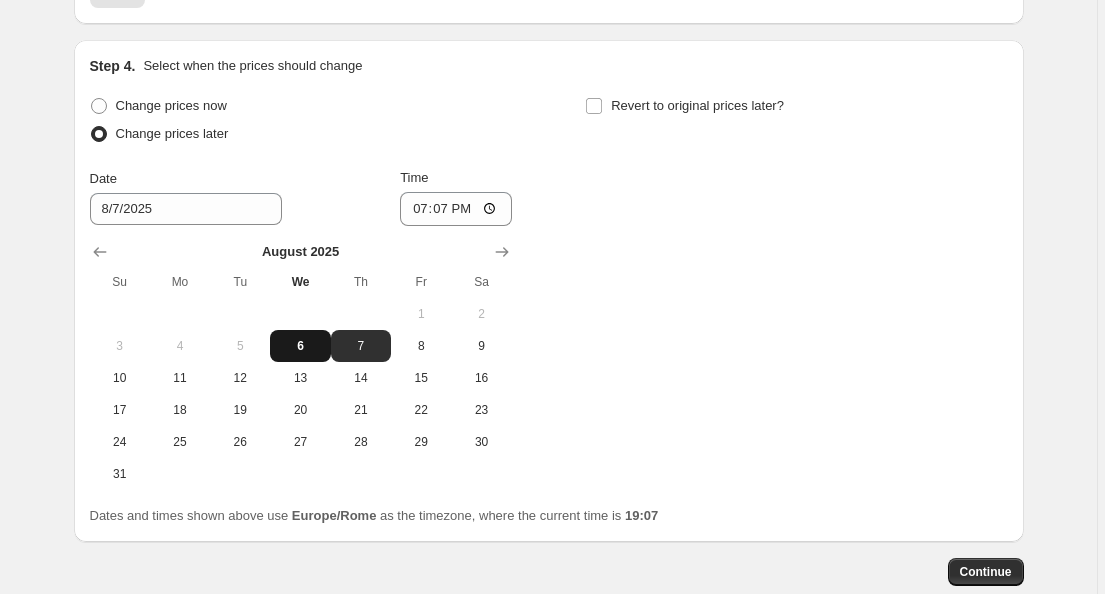 click on "6" at bounding box center (300, 346) 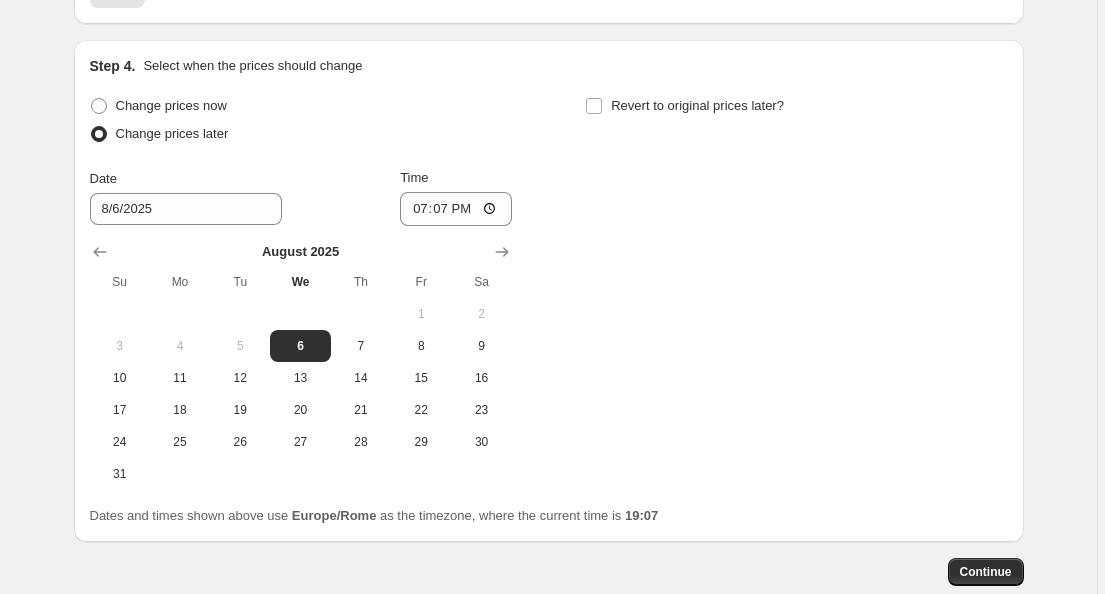 click on "Change prices now Change prices later Date 8/6/2025 Time 19:07 August   2025 Su Mo Tu We Th Fr Sa 1 2 3 4 5 6 7 8 9 10 11 12 13 14 15 16 17 18 19 20 21 22 23 24 25 26 27 28 29 30 31 Revert to original prices later?" at bounding box center [549, 291] 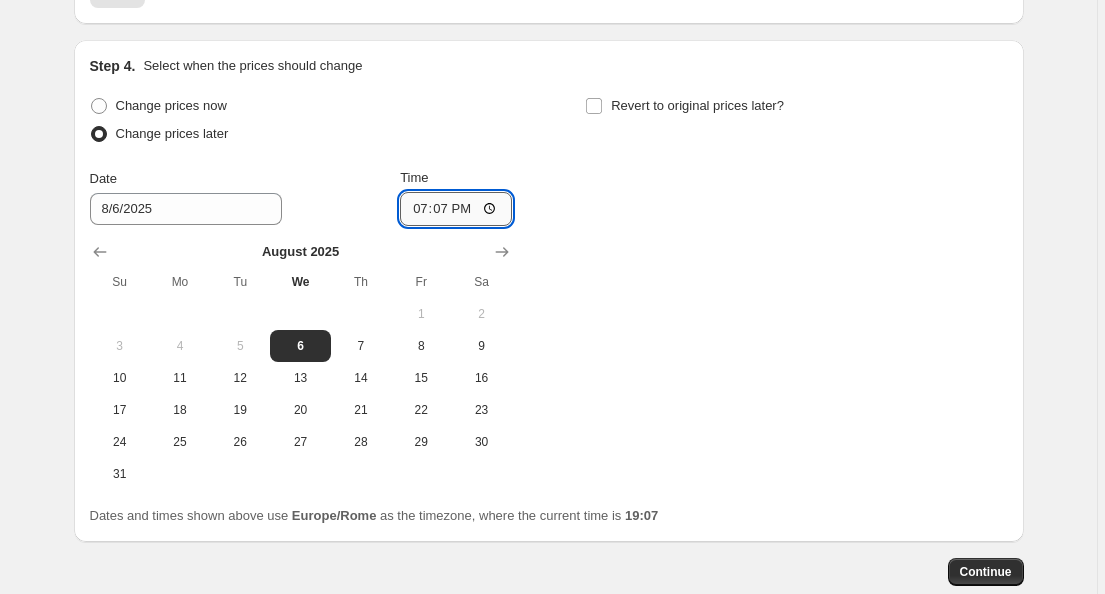 click on "19:07" at bounding box center [456, 209] 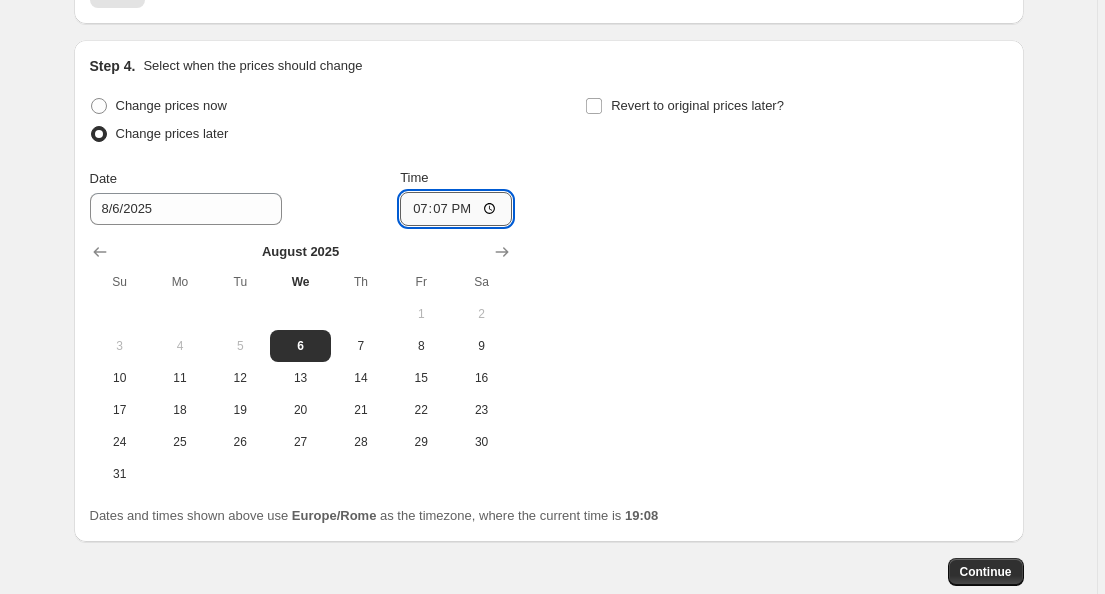 click on "19:07" at bounding box center (456, 209) 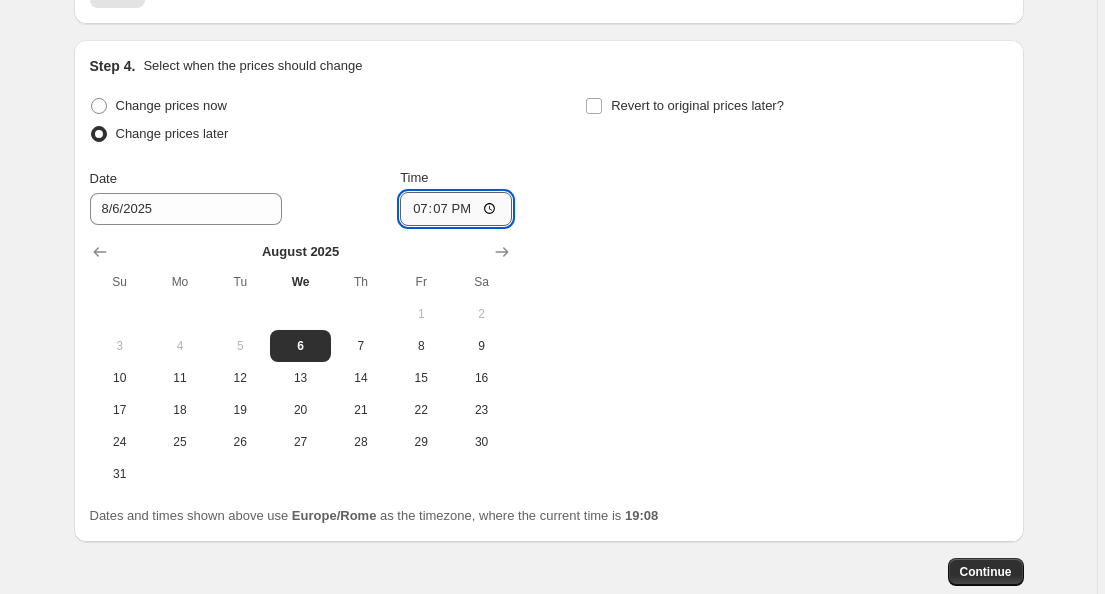 click on "19:07" at bounding box center (456, 209) 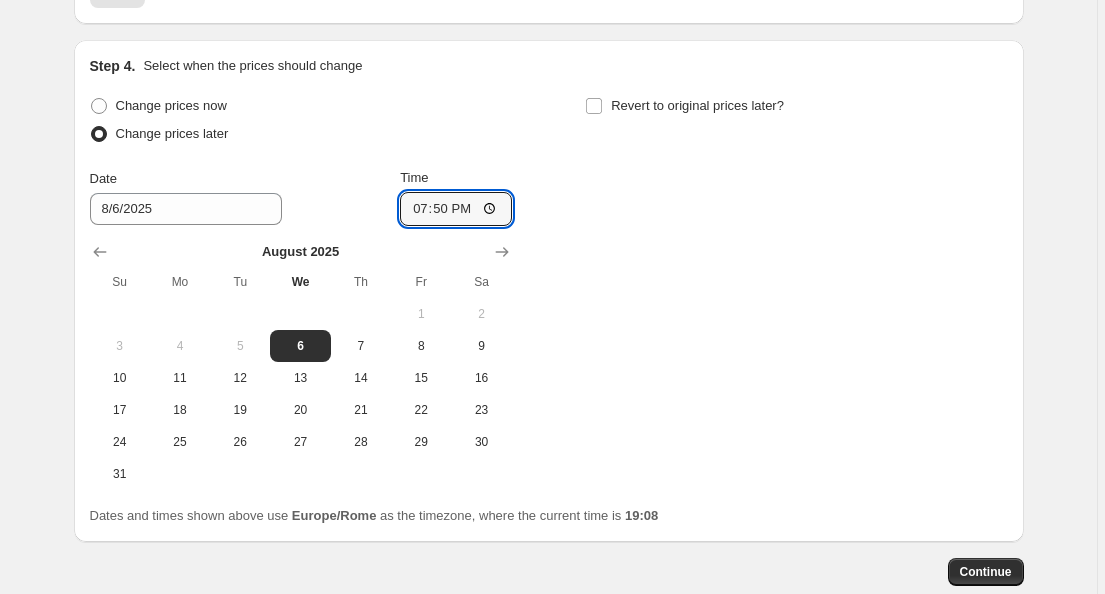 type on "19:50" 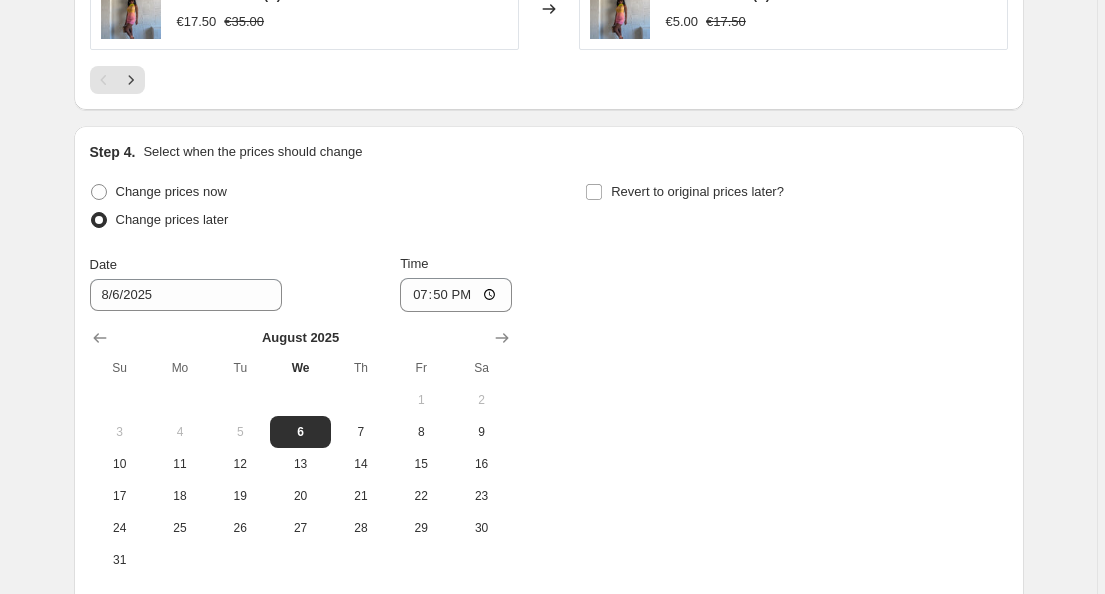 scroll, scrollTop: 1815, scrollLeft: 0, axis: vertical 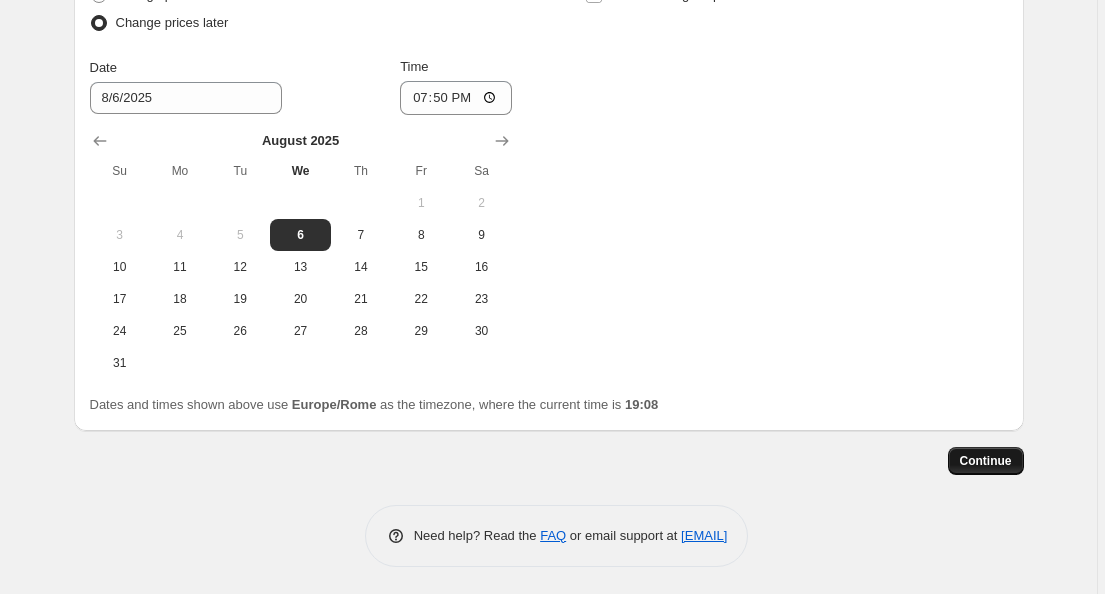 click on "Continue" at bounding box center [986, 461] 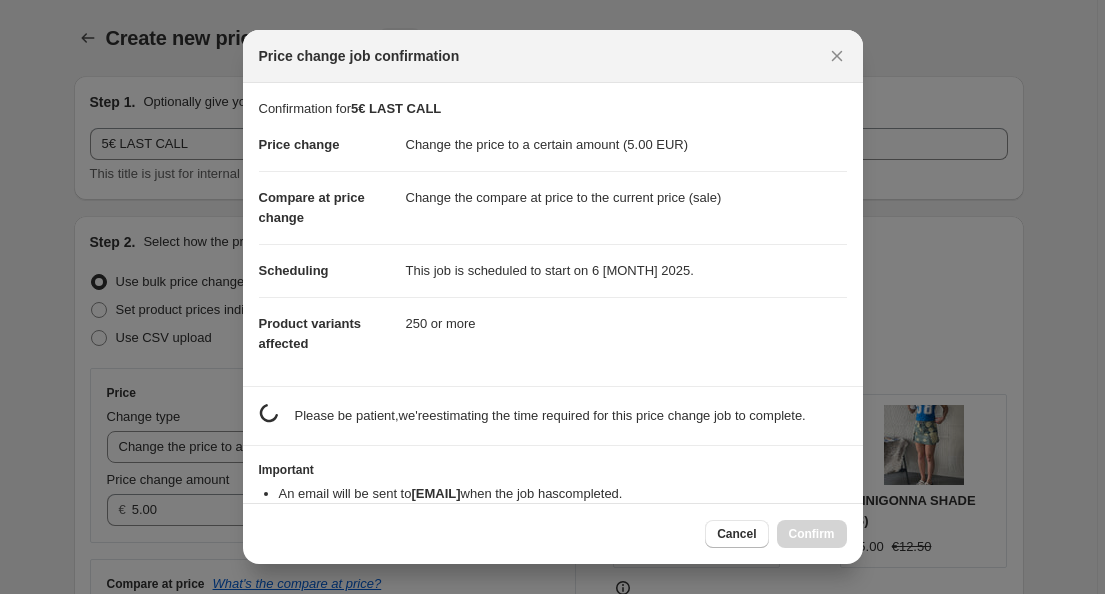 scroll, scrollTop: 0, scrollLeft: 0, axis: both 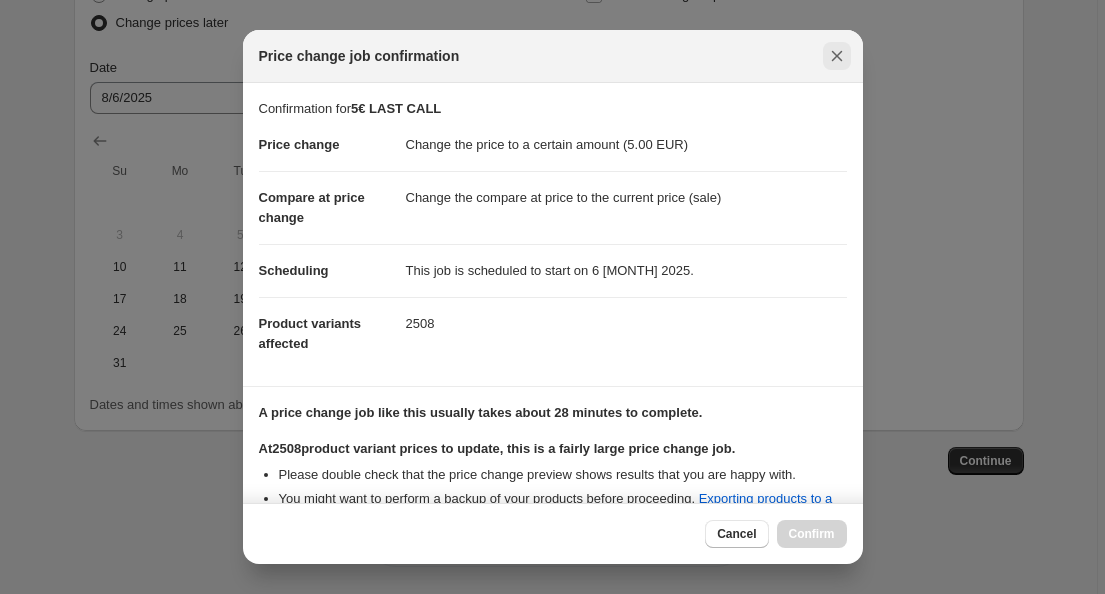 click 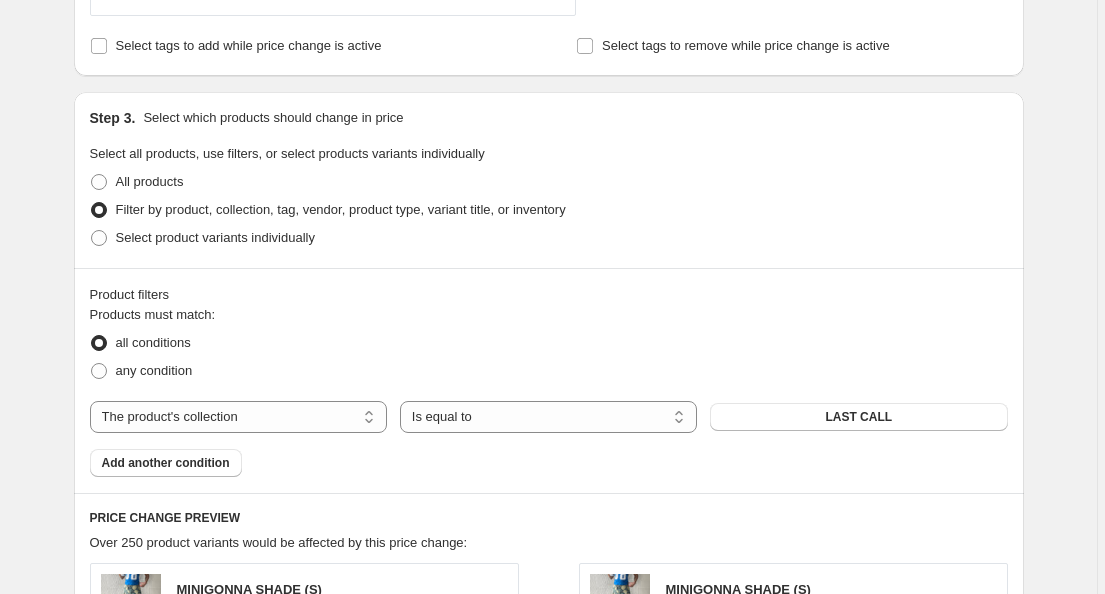 scroll, scrollTop: 708, scrollLeft: 0, axis: vertical 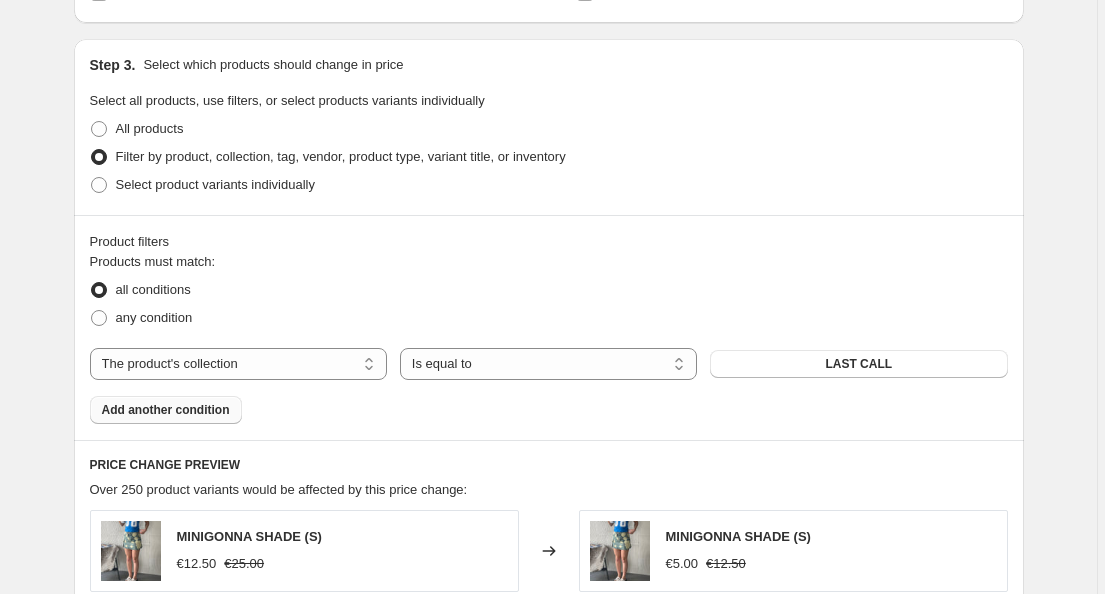 click on "Add another condition" at bounding box center (166, 410) 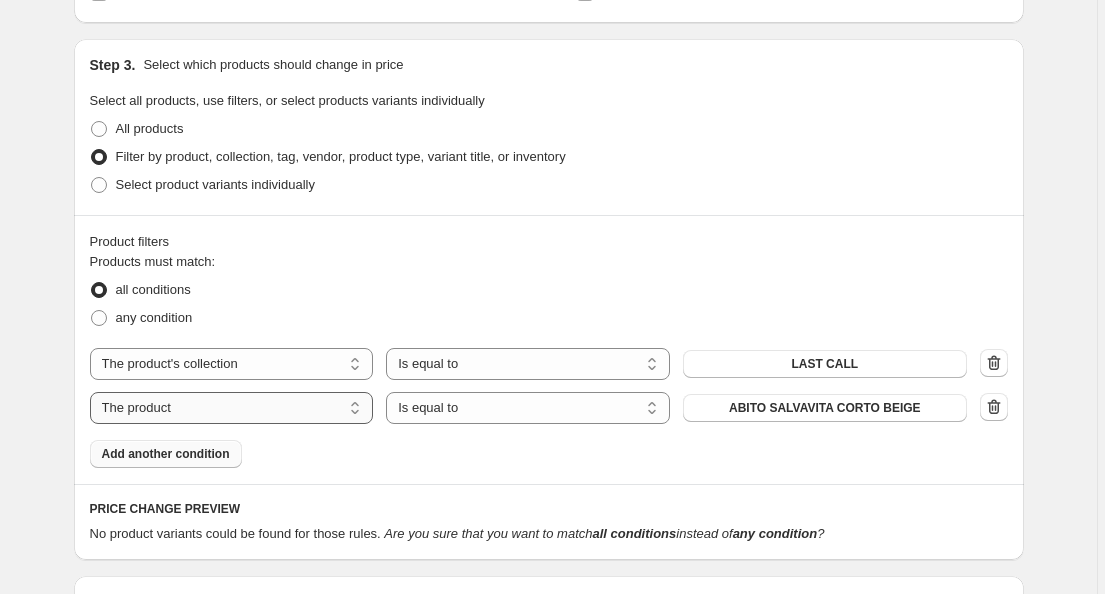 select on "product_status" 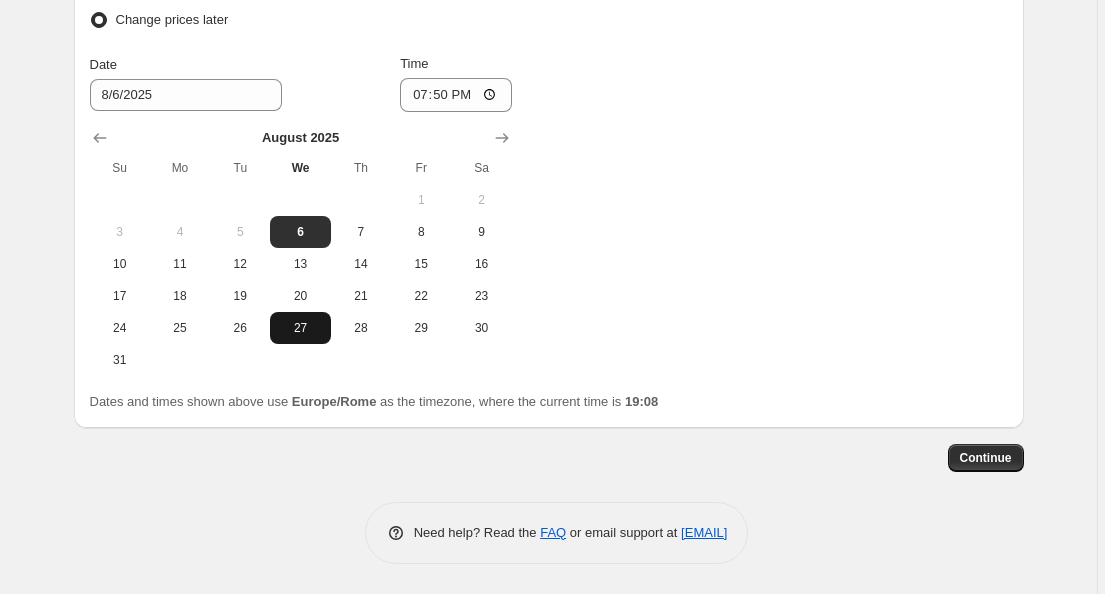 scroll, scrollTop: 1864, scrollLeft: 0, axis: vertical 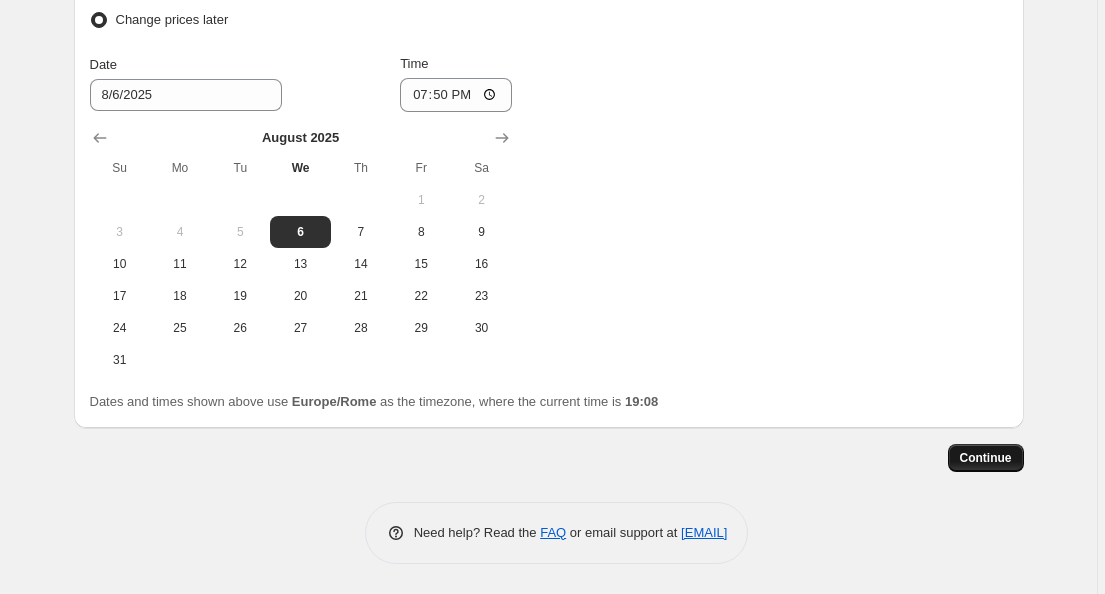click on "Continue" at bounding box center (986, 458) 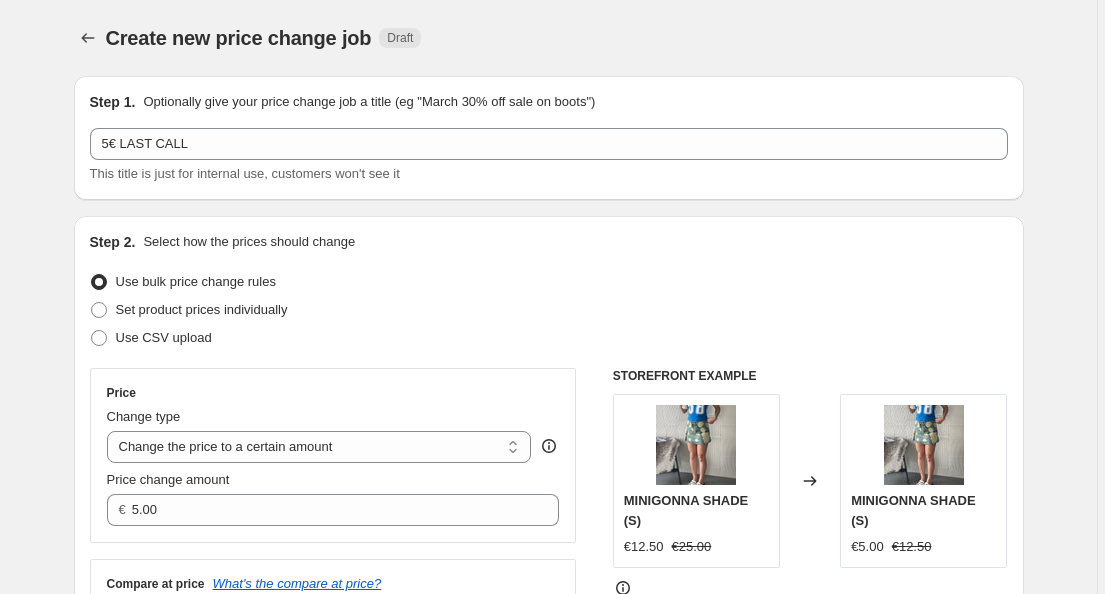 scroll, scrollTop: 1864, scrollLeft: 0, axis: vertical 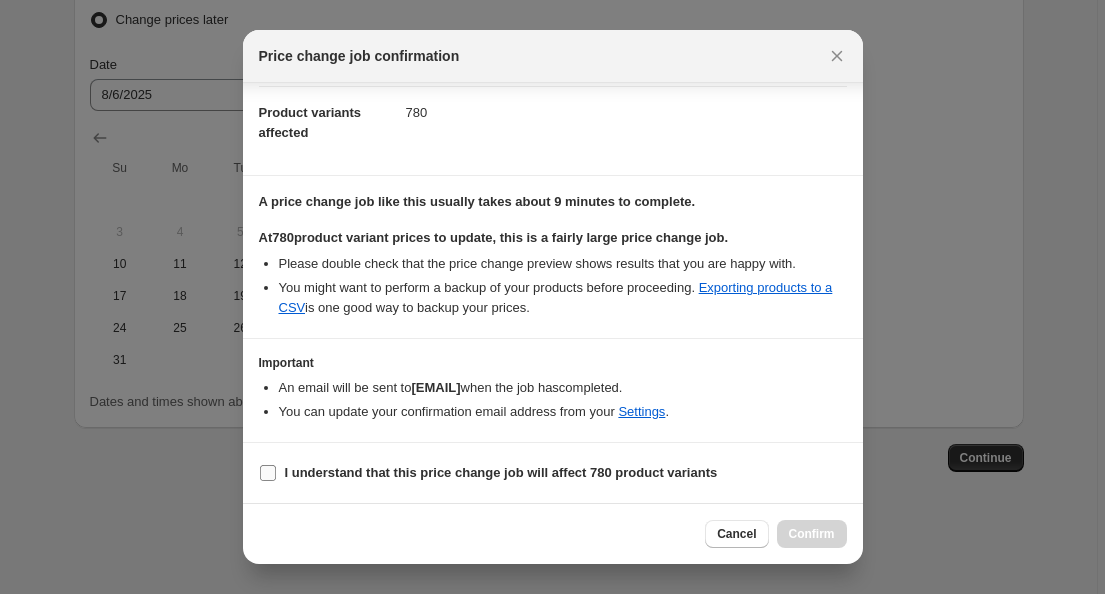 click on "I understand that this price change job will affect 780 product variants" at bounding box center (268, 473) 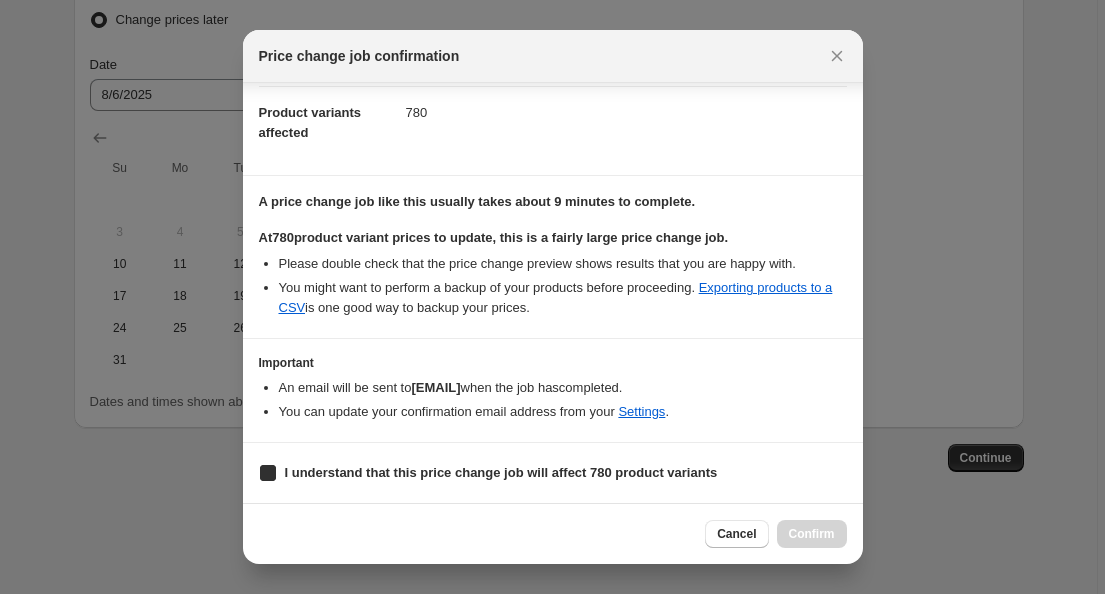 checkbox on "true" 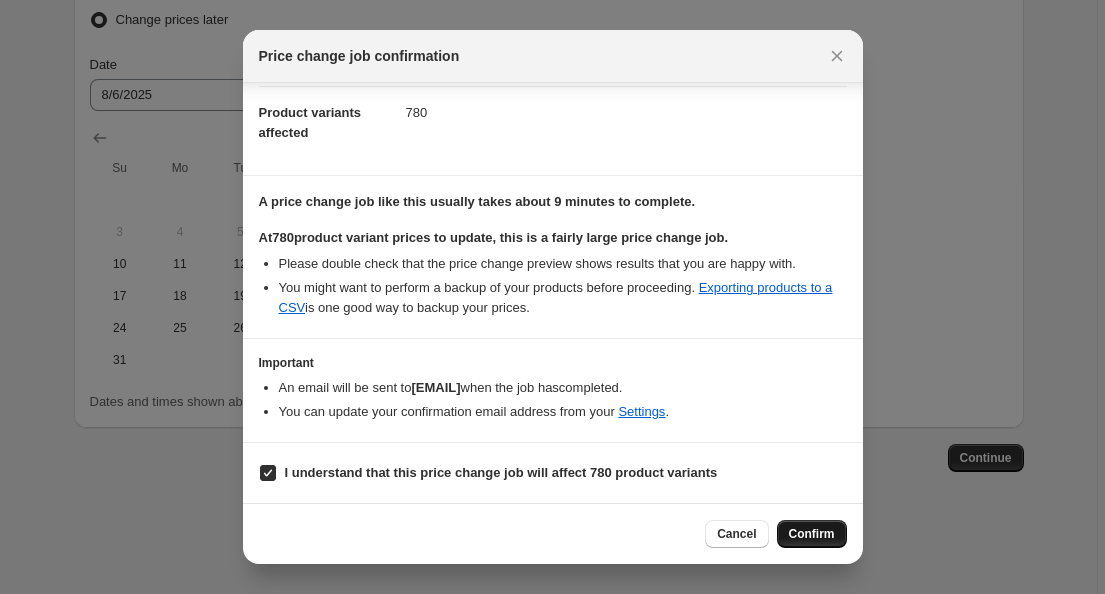 click on "Confirm" at bounding box center (812, 534) 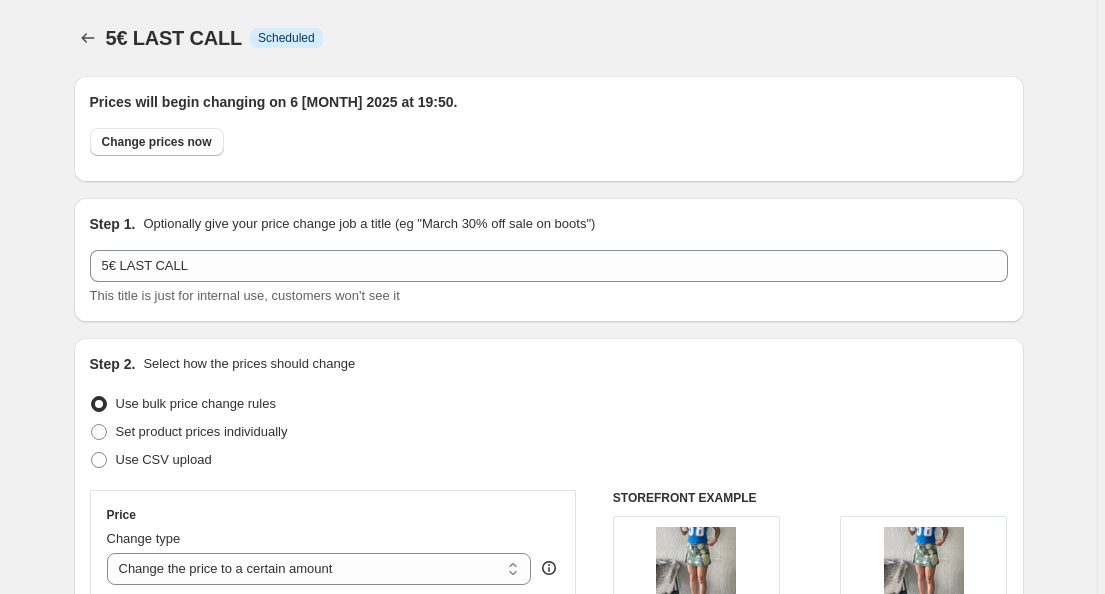 type on "5€ LAST CALL" 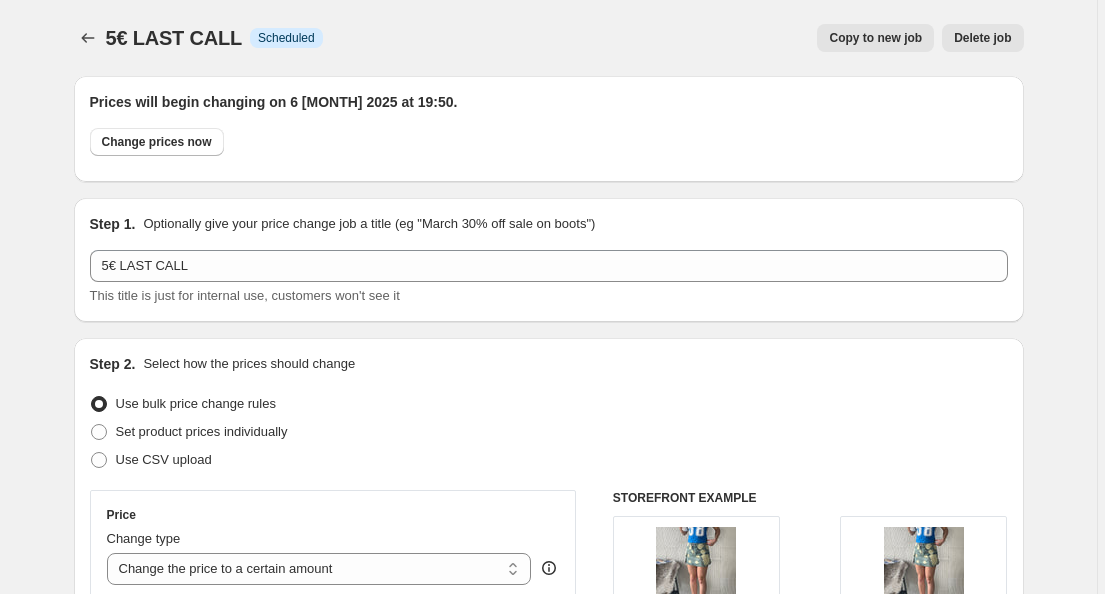 scroll, scrollTop: 0, scrollLeft: 0, axis: both 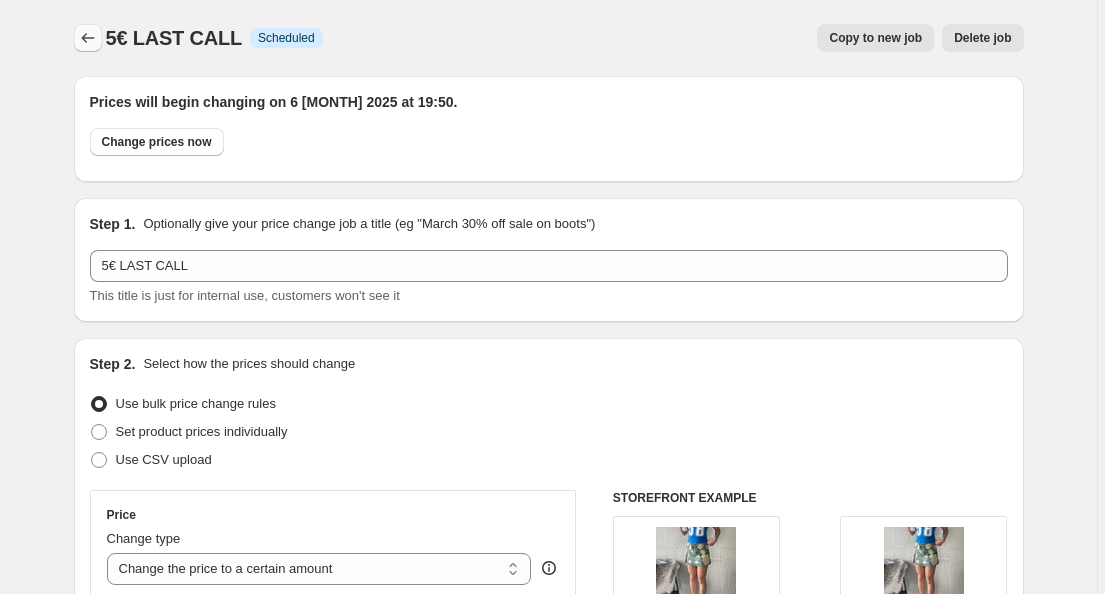 click 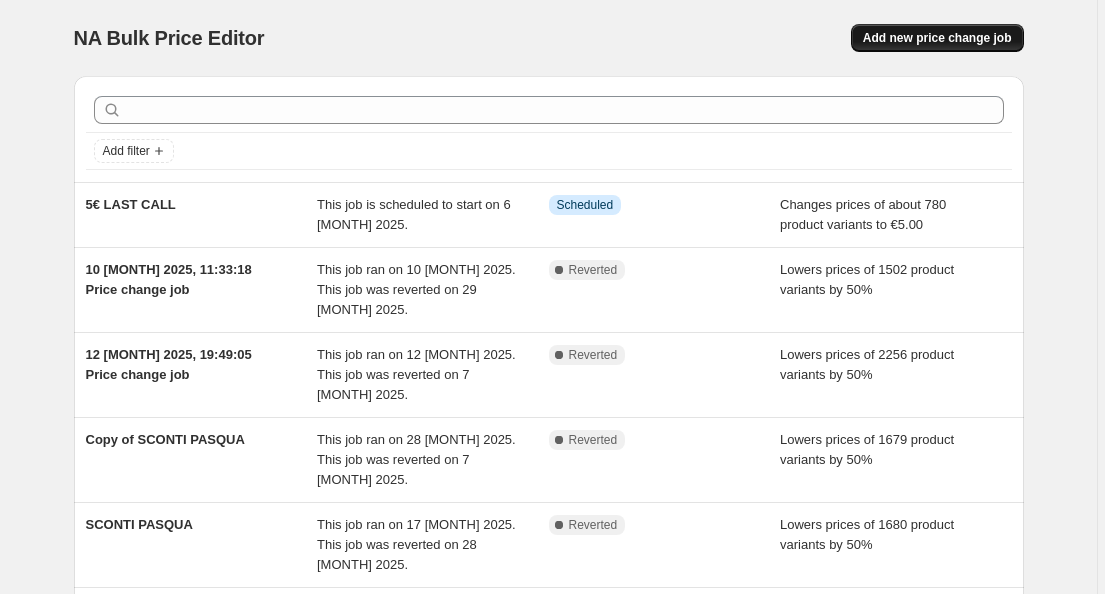 click on "Add new price change job" at bounding box center (937, 38) 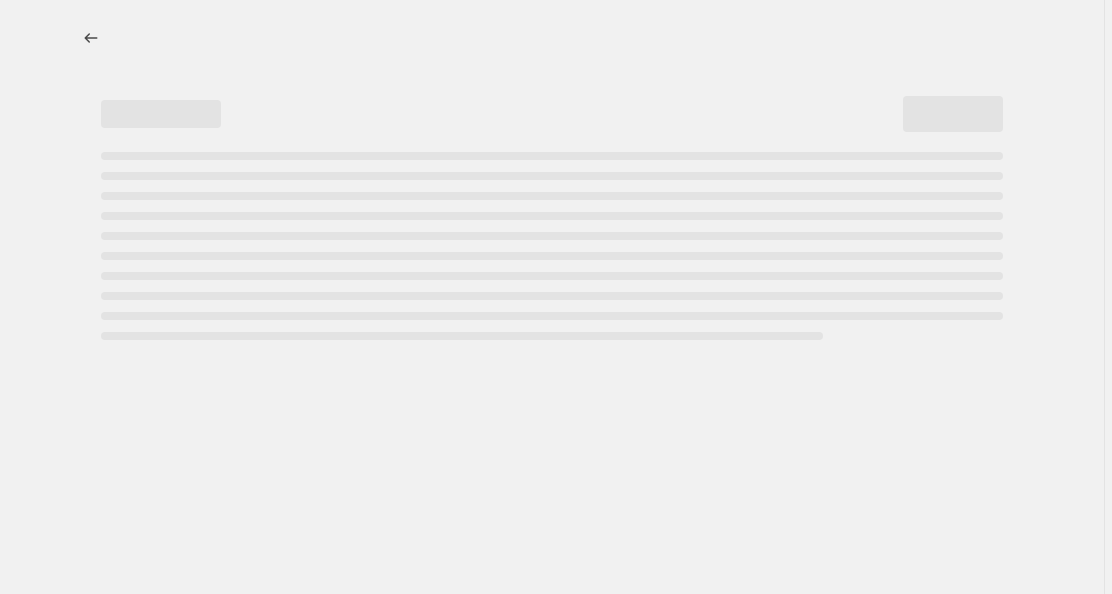select on "percentage" 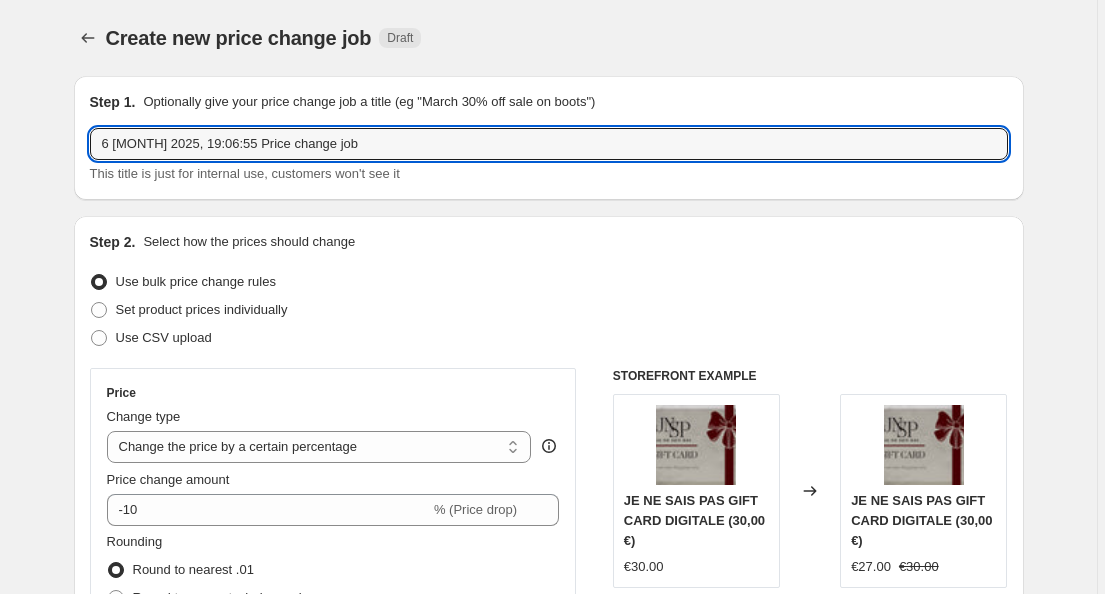 drag, startPoint x: 359, startPoint y: 145, endPoint x: 42, endPoint y: 145, distance: 317 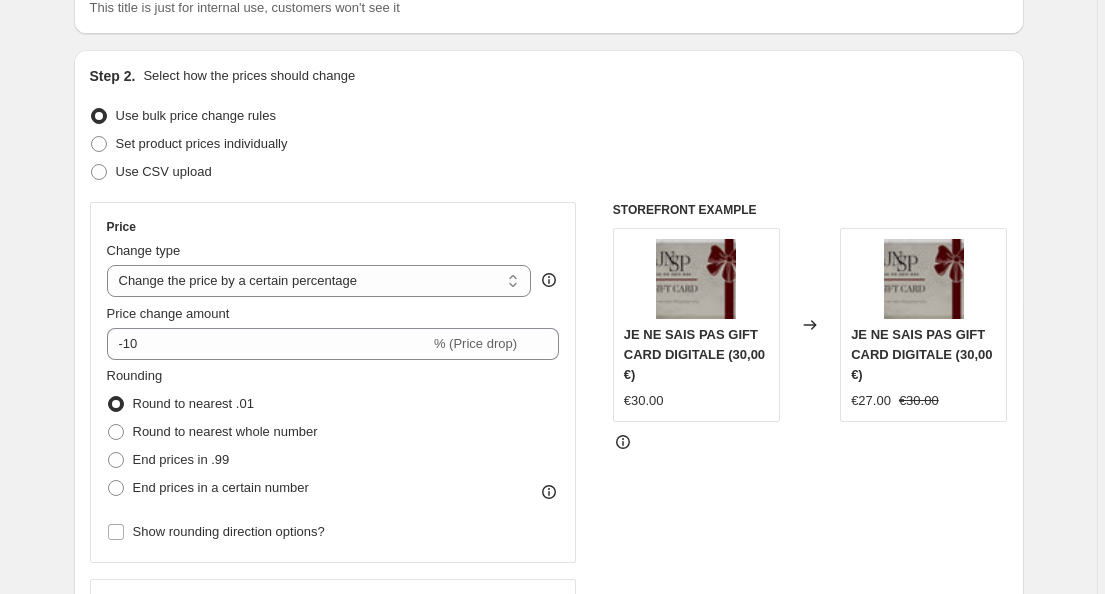 scroll, scrollTop: 177, scrollLeft: 0, axis: vertical 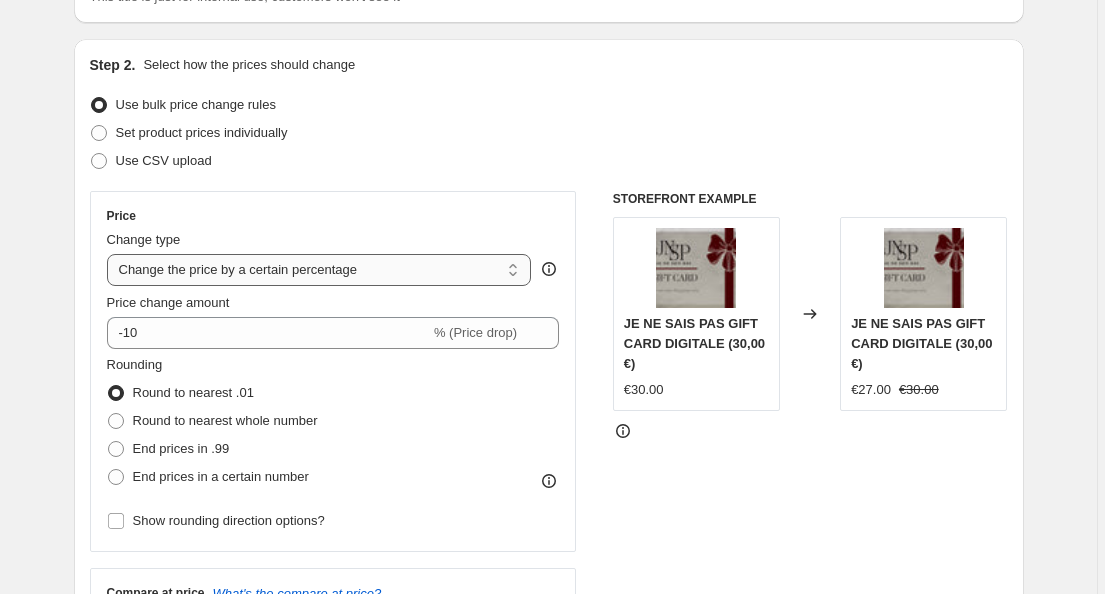 type on "10€ NUOVI ARRIVI" 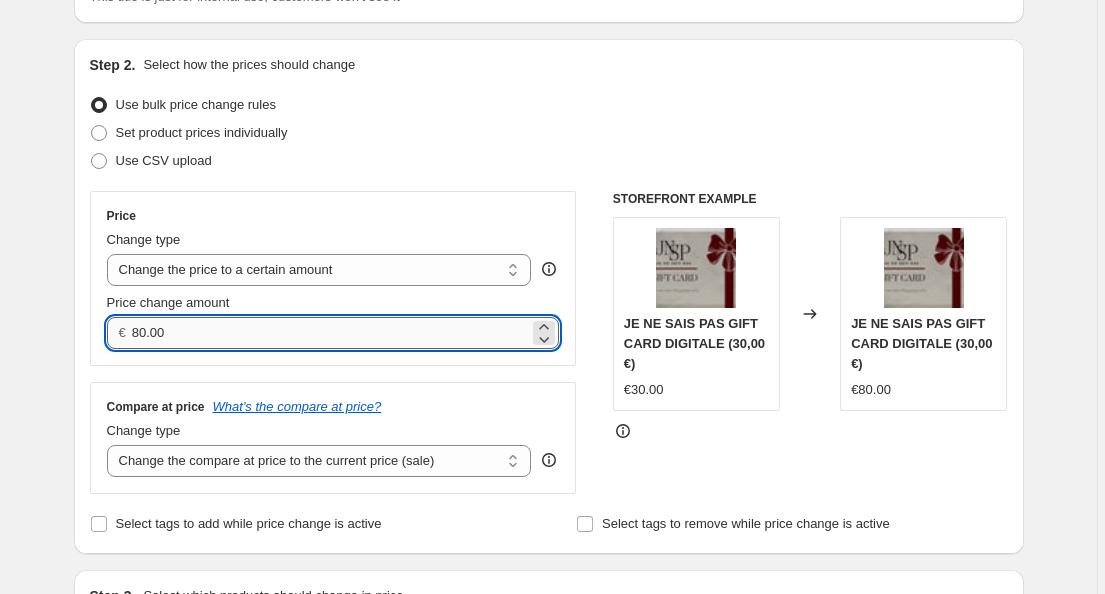 click on "80.00" at bounding box center (330, 333) 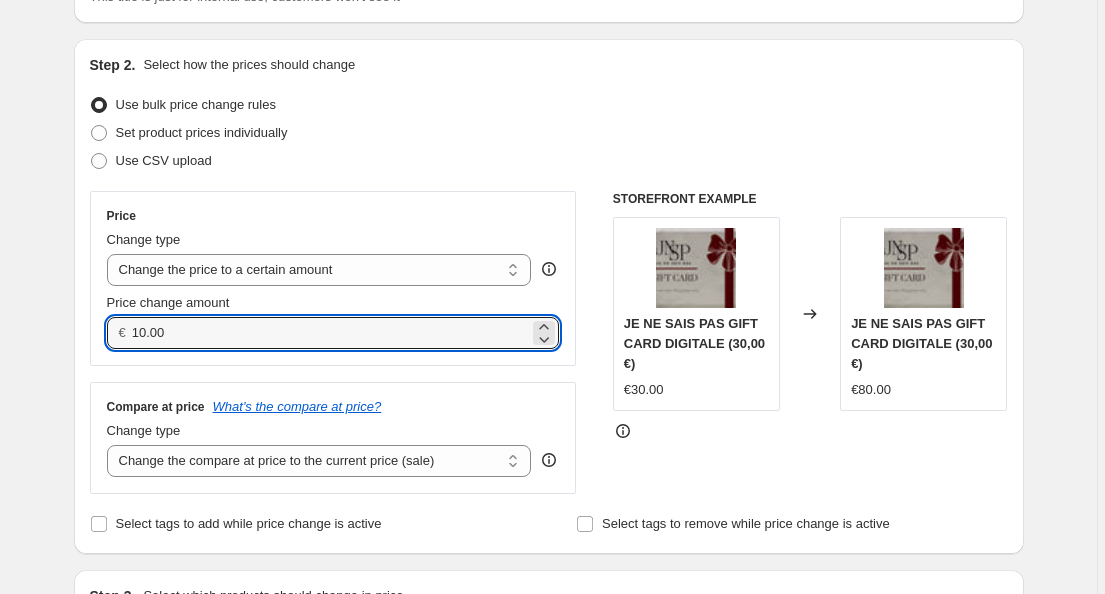type on "10.00" 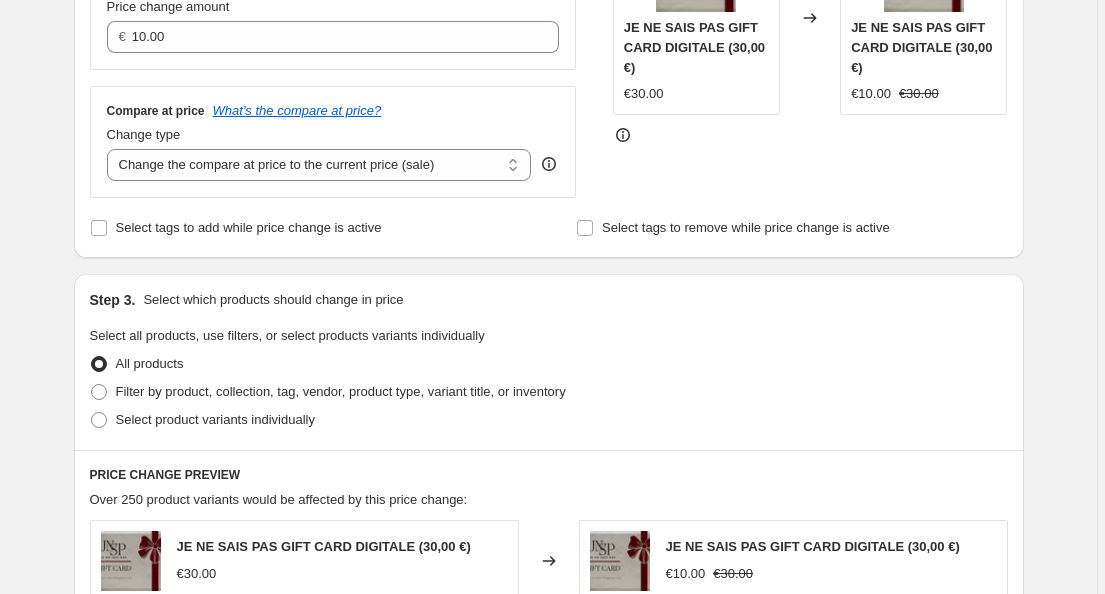scroll, scrollTop: 597, scrollLeft: 0, axis: vertical 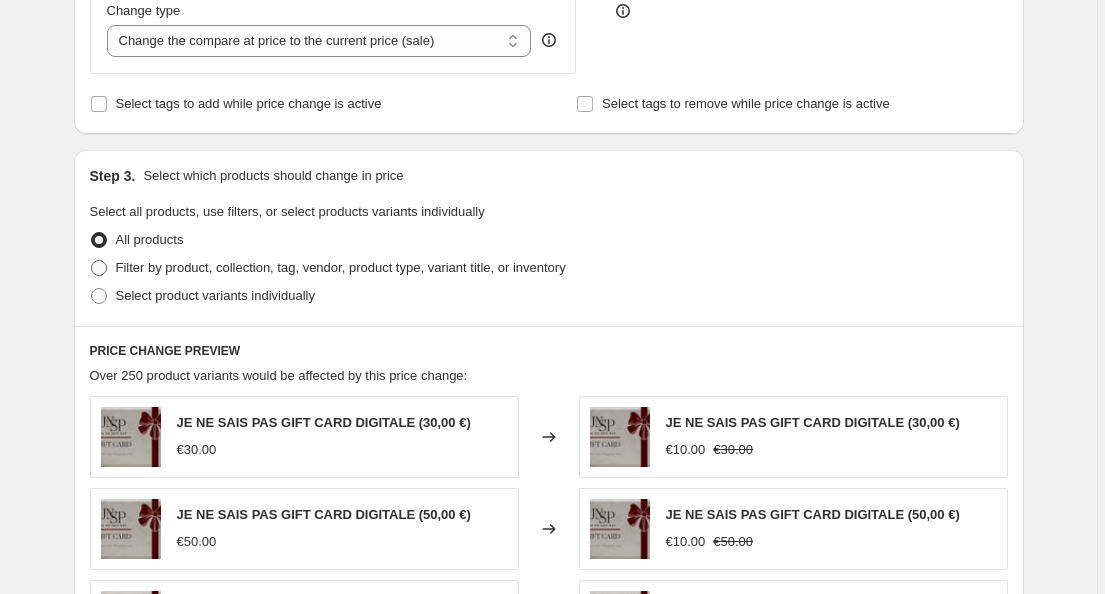 click at bounding box center [99, 268] 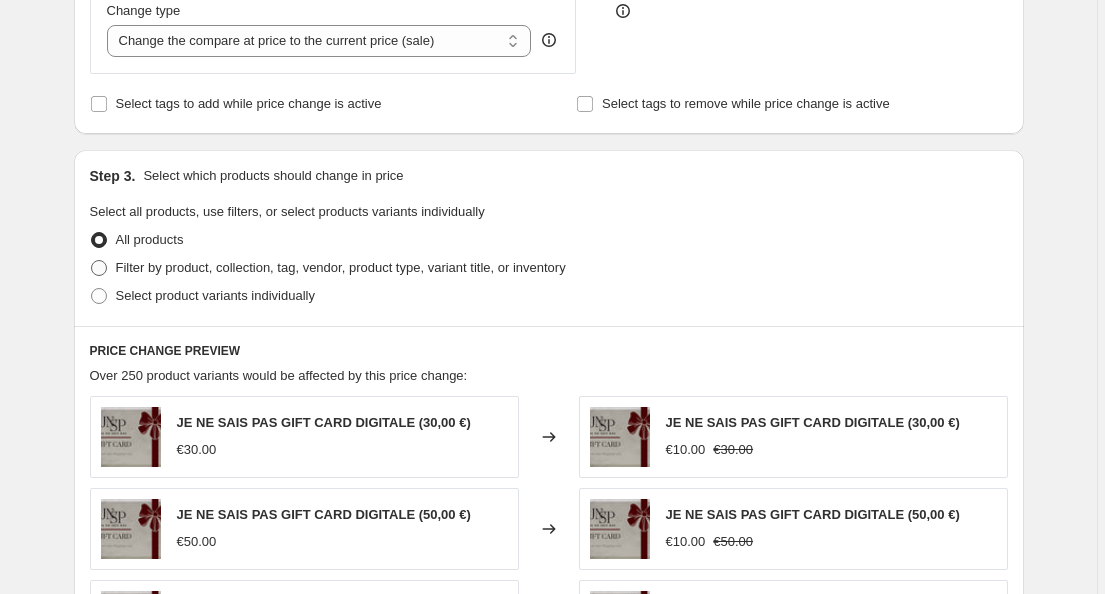 radio on "true" 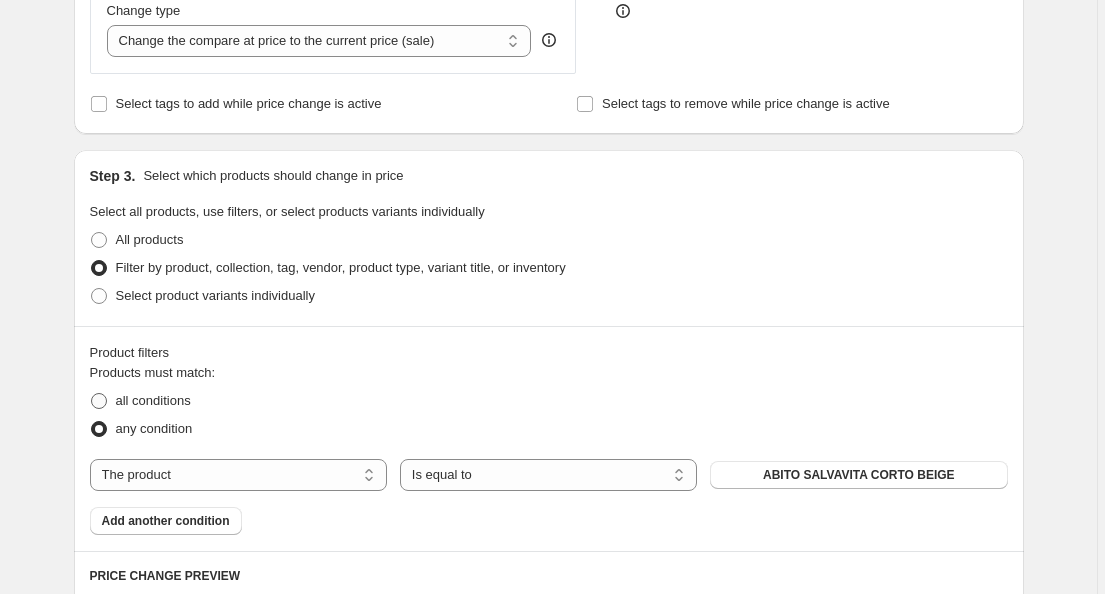click at bounding box center [99, 401] 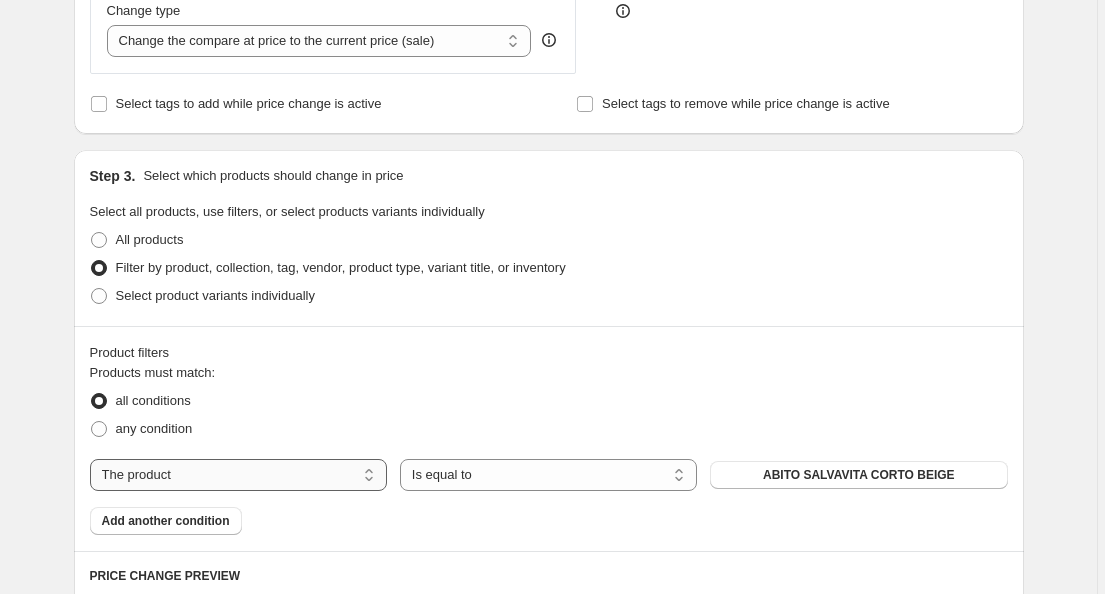 select on "collection" 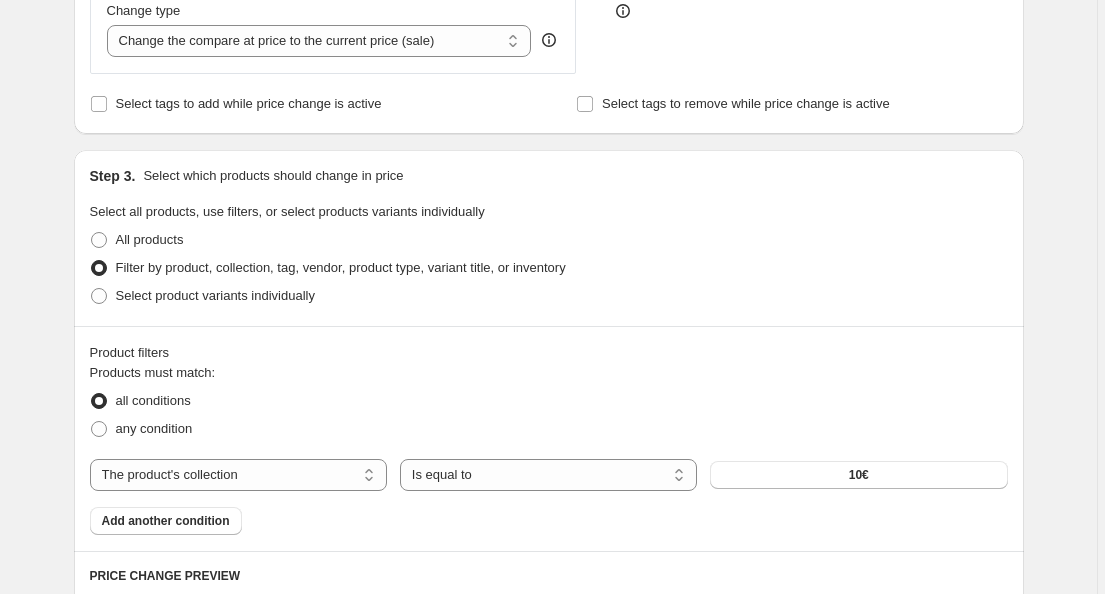 click on "10€" at bounding box center [858, 475] 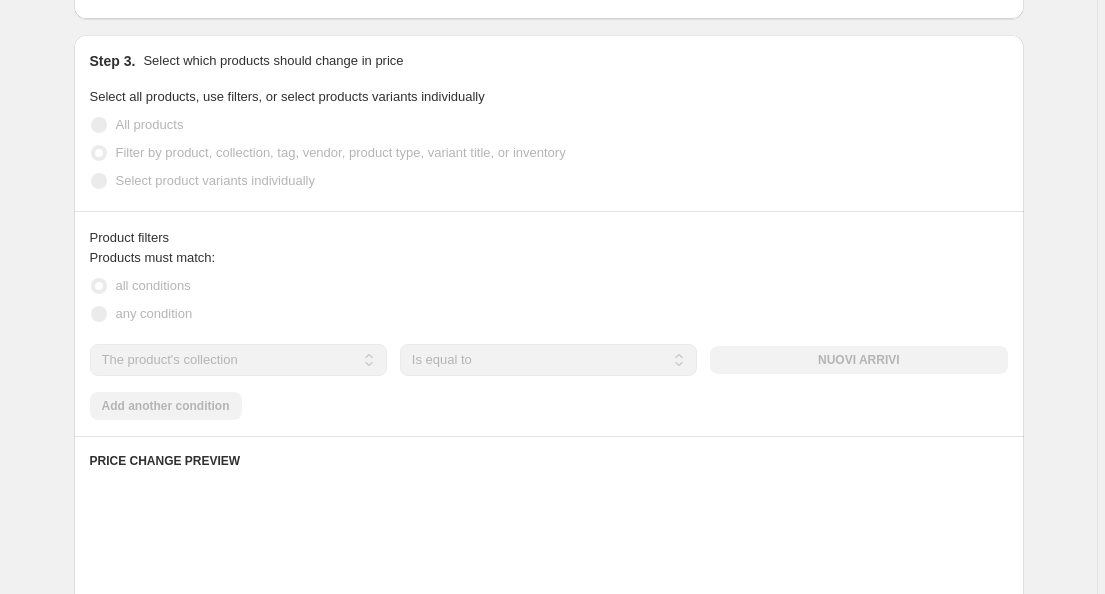 scroll, scrollTop: 729, scrollLeft: 0, axis: vertical 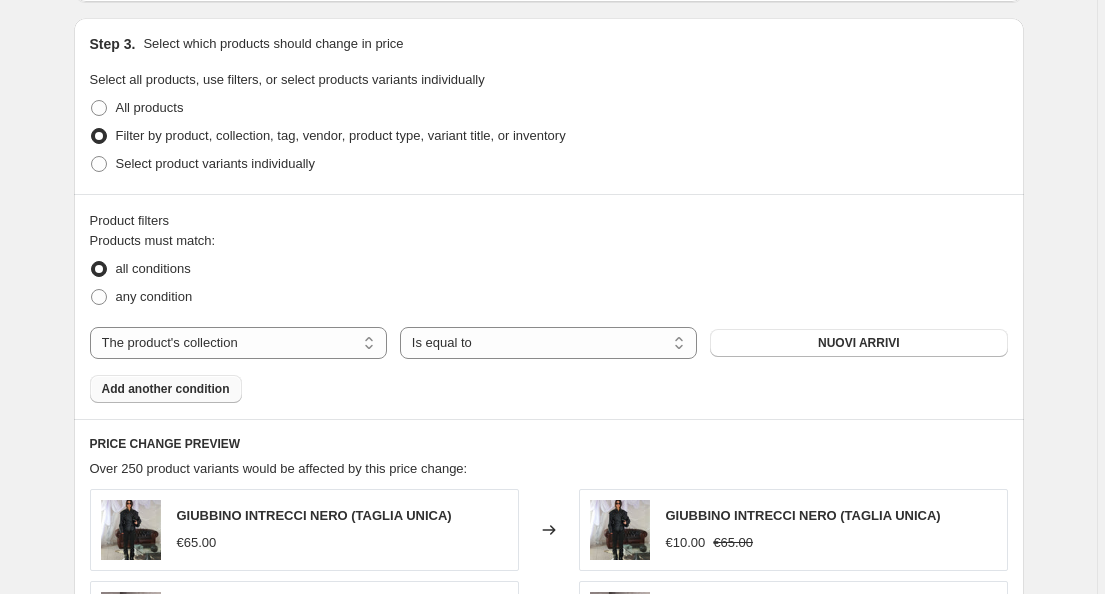 click on "Add another condition" at bounding box center (166, 389) 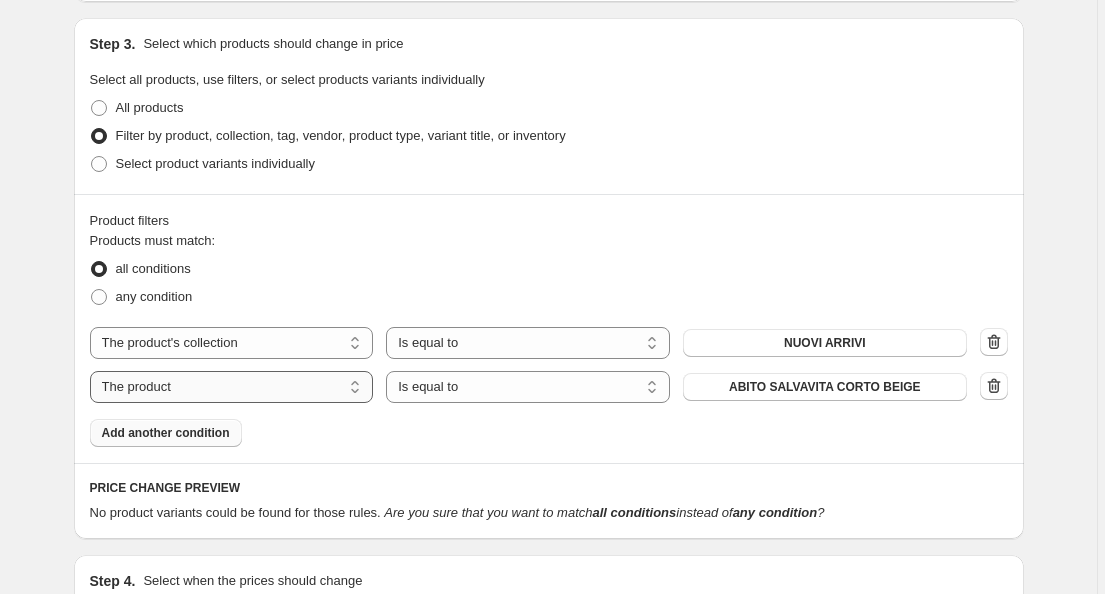 select on "product_status" 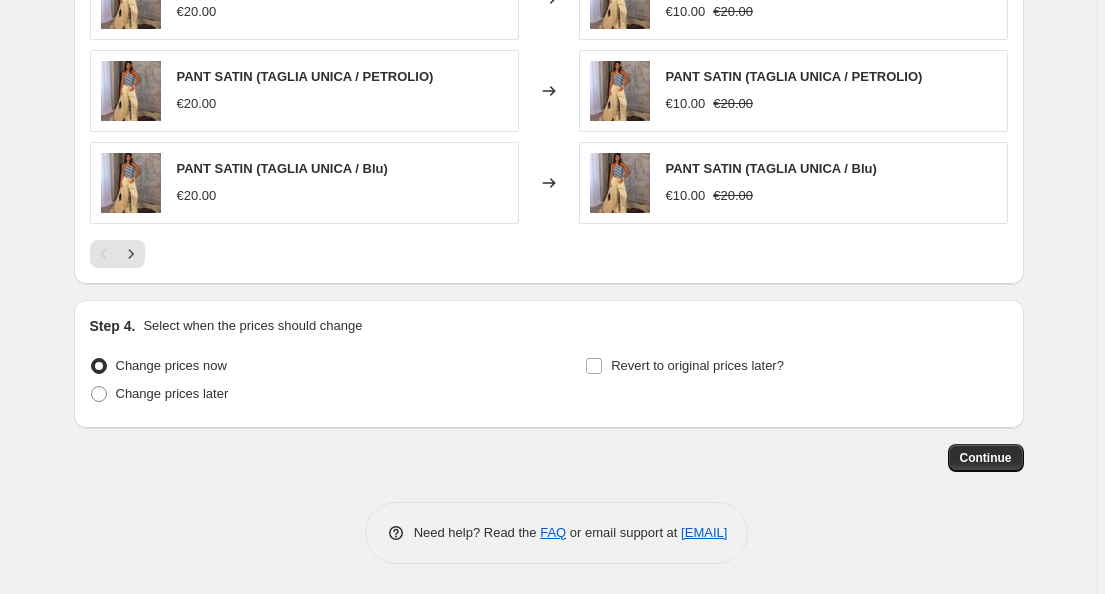 scroll, scrollTop: 1488, scrollLeft: 0, axis: vertical 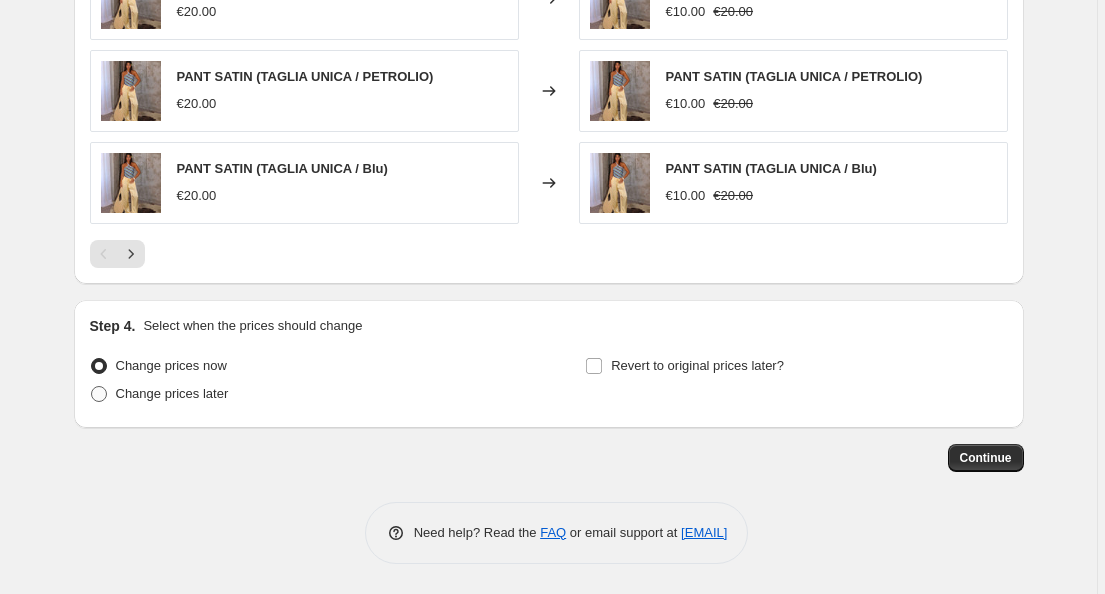 click at bounding box center [99, 394] 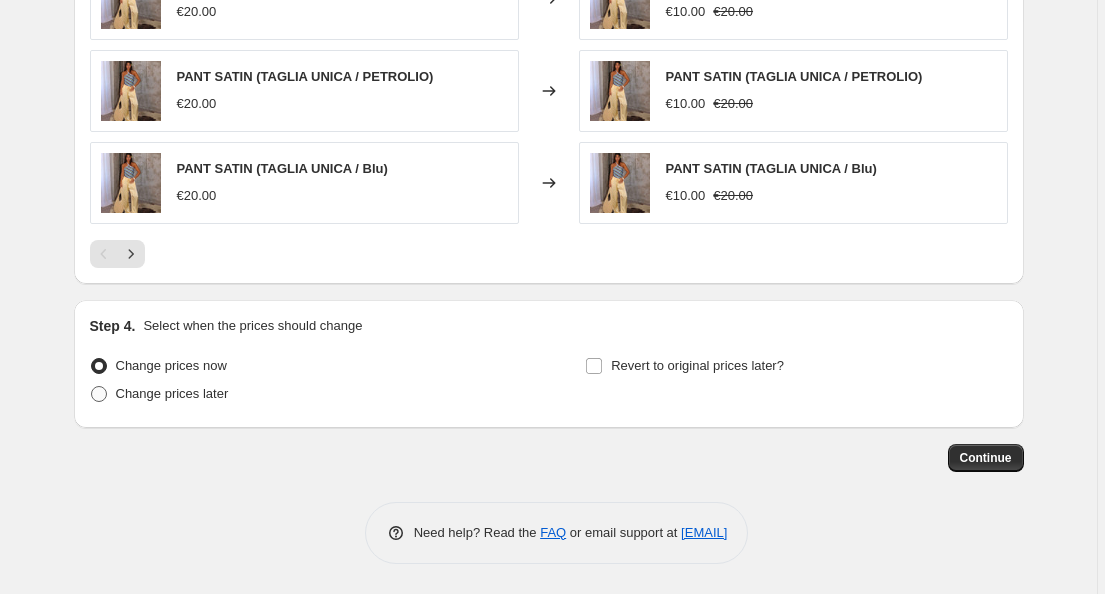 radio on "true" 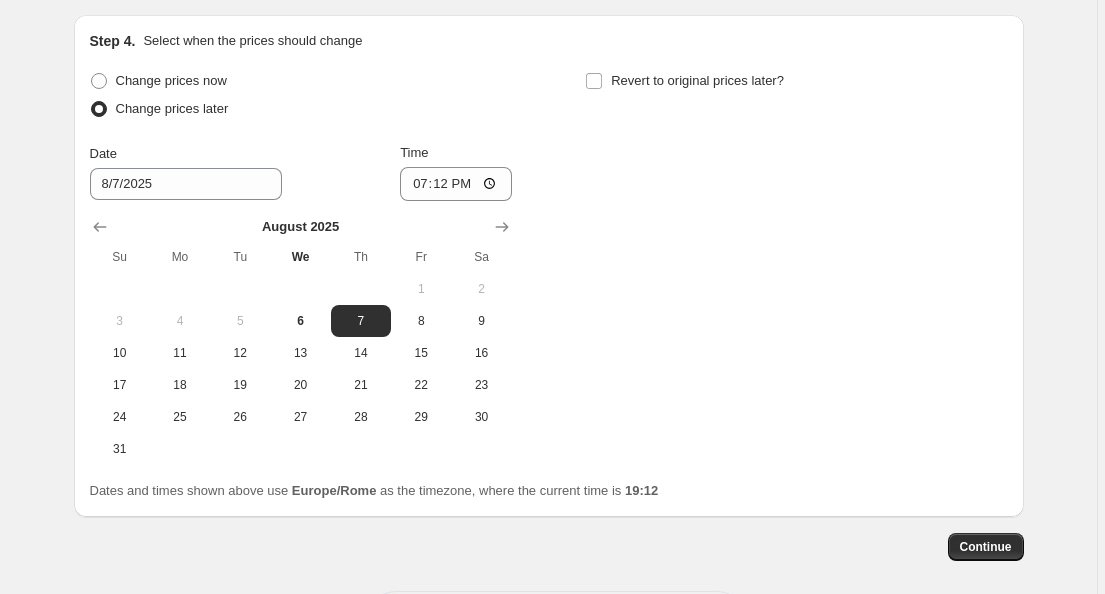 scroll, scrollTop: 1772, scrollLeft: 0, axis: vertical 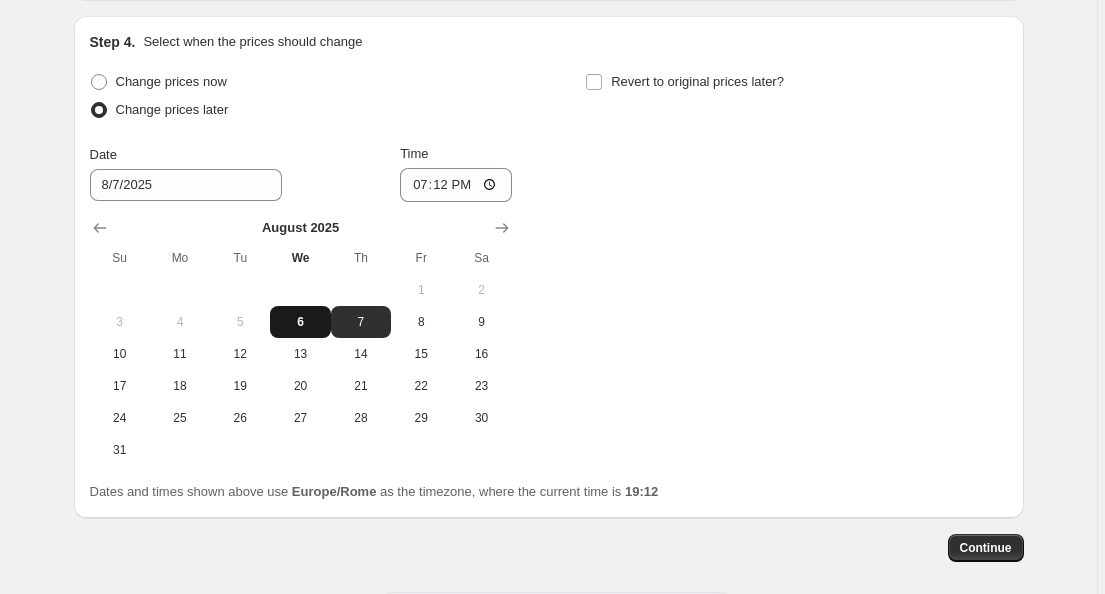 click on "6" at bounding box center (300, 322) 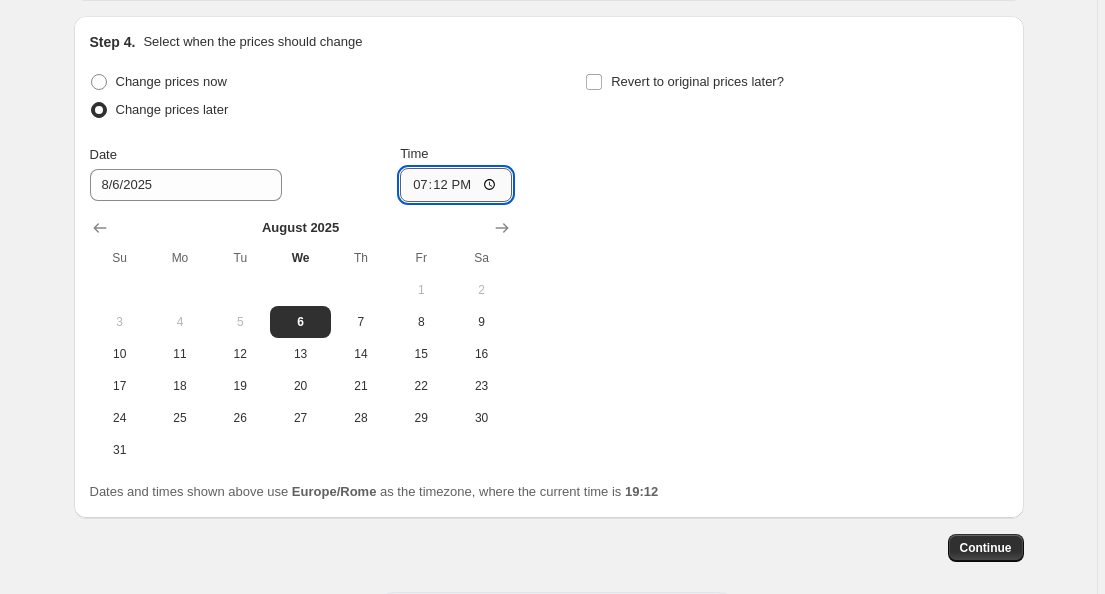click on "19:12" at bounding box center [456, 185] 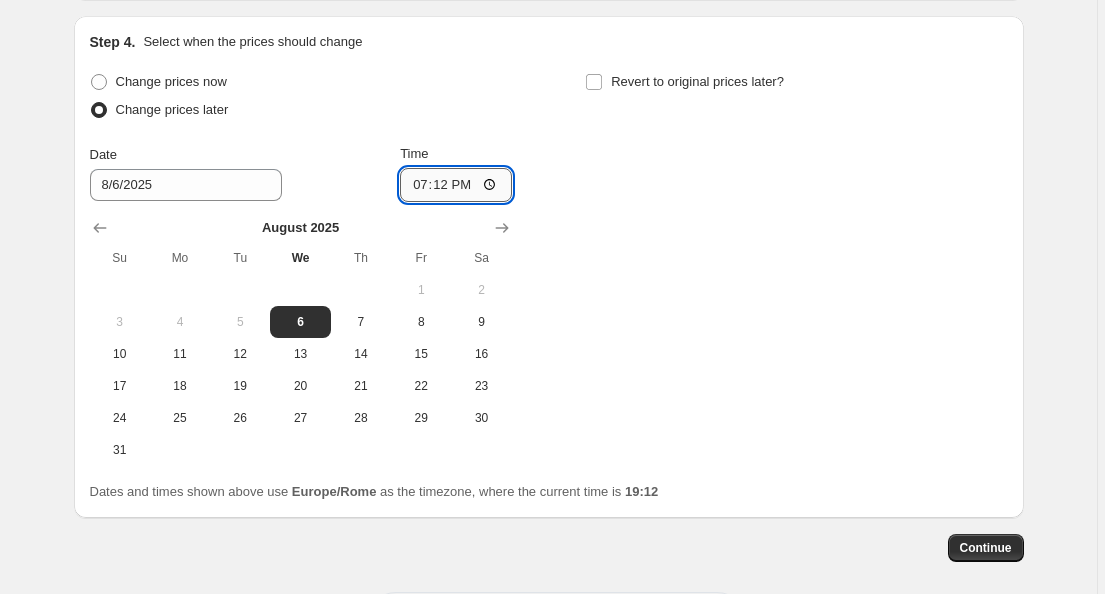 click on "19:12" at bounding box center [456, 185] 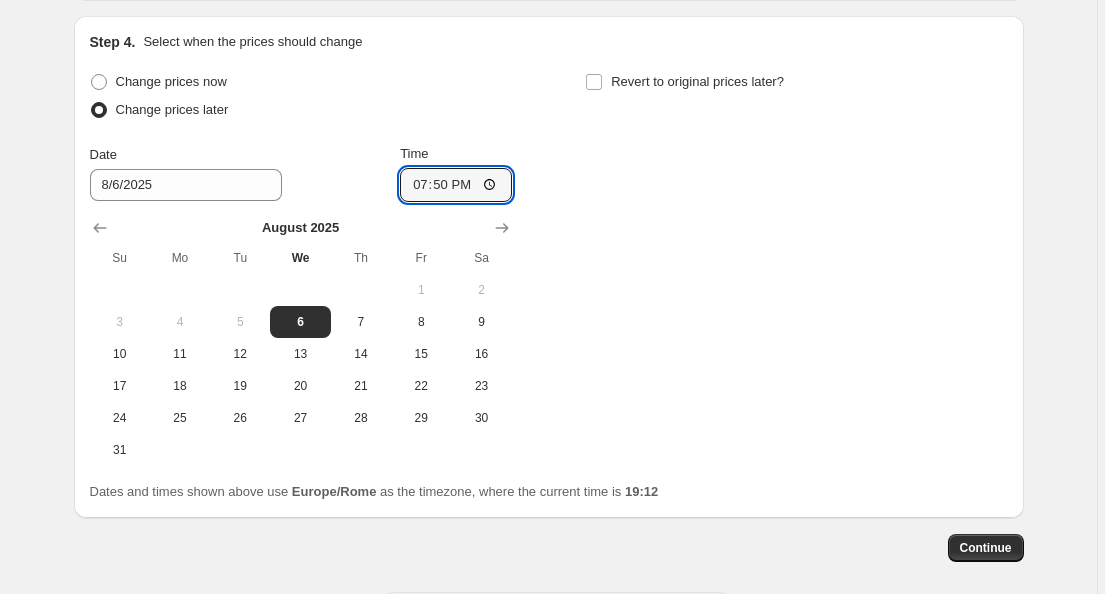 click on "Change prices now Change prices later Date 8/6/2025 Time 19:50 August   2025 Su Mo Tu We Th Fr Sa 1 2 3 4 5 6 7 8 9 10 11 12 13 14 15 16 17 18 19 20 21 22 23 24 25 26 27 28 29 30 31 Revert to original prices later?" at bounding box center [549, 267] 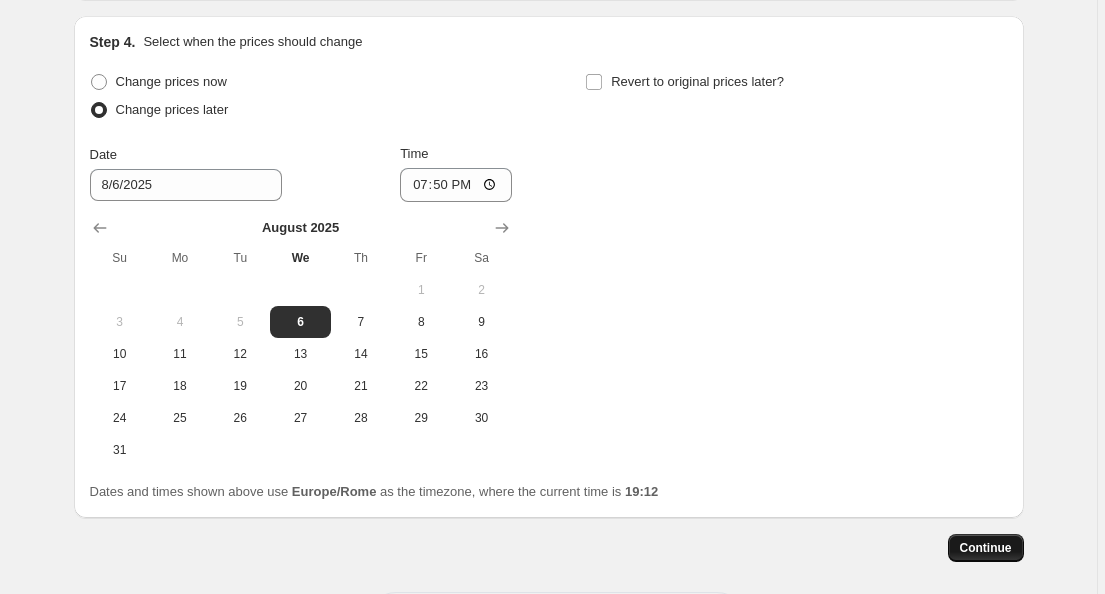 click on "Continue" at bounding box center (986, 548) 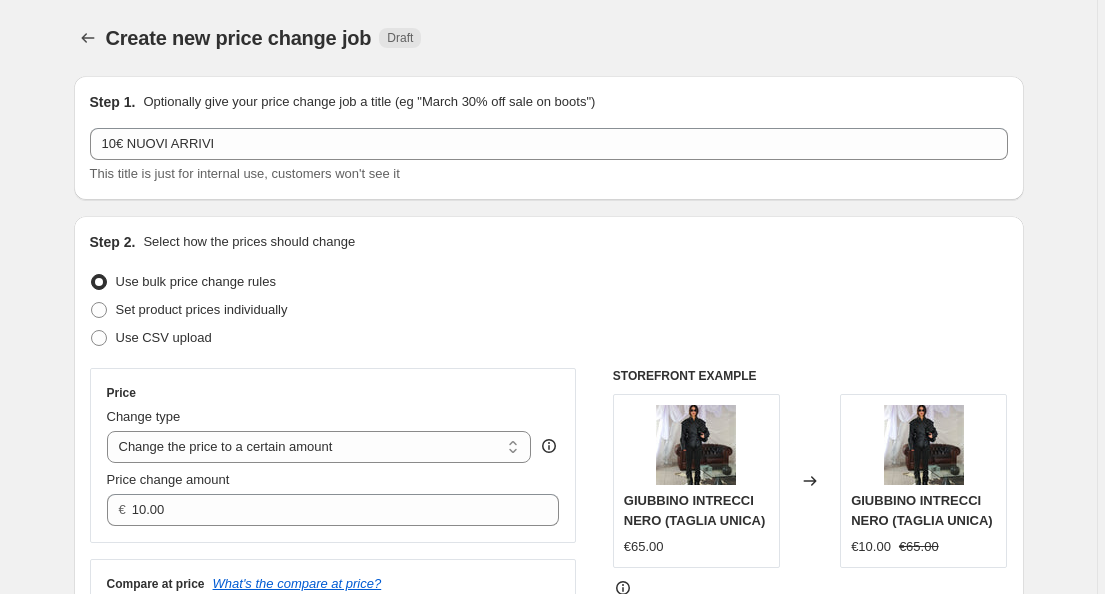 scroll, scrollTop: 1772, scrollLeft: 0, axis: vertical 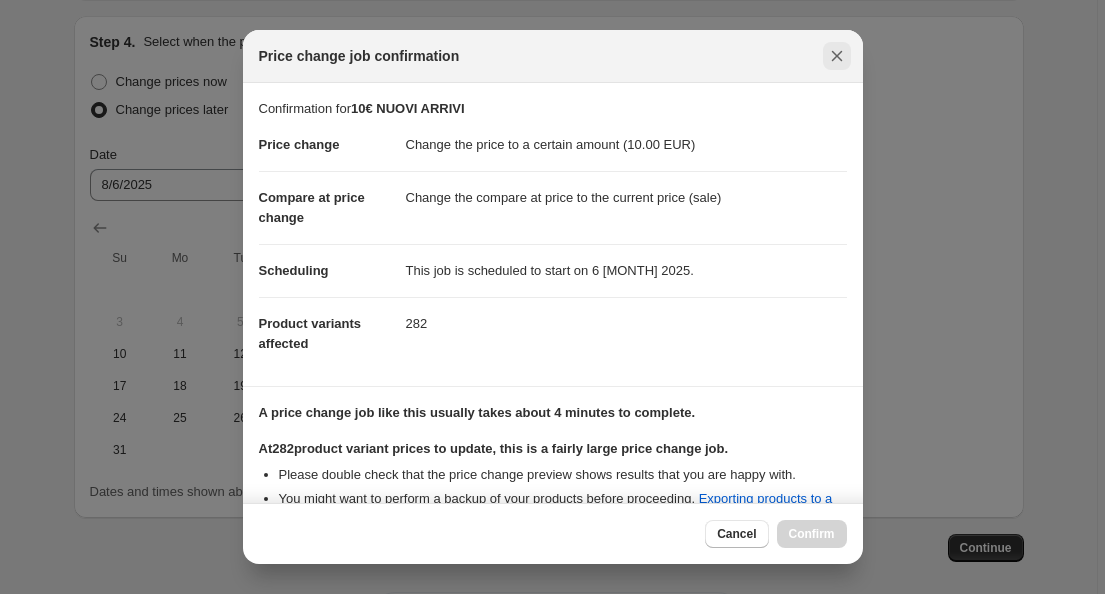 click 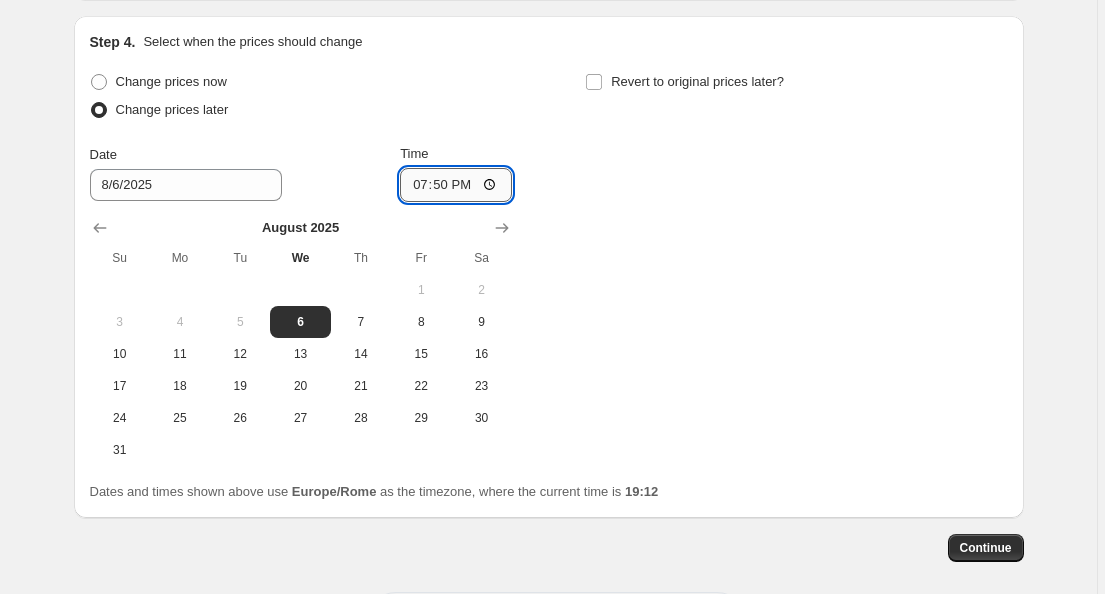 click on "19:50" at bounding box center (456, 185) 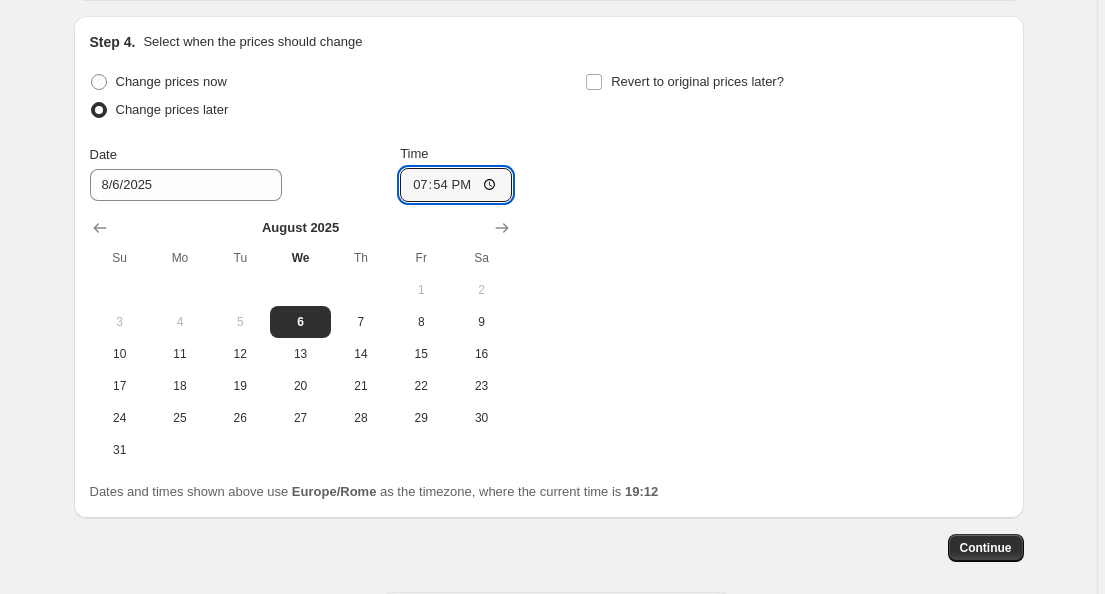 type on "19:54" 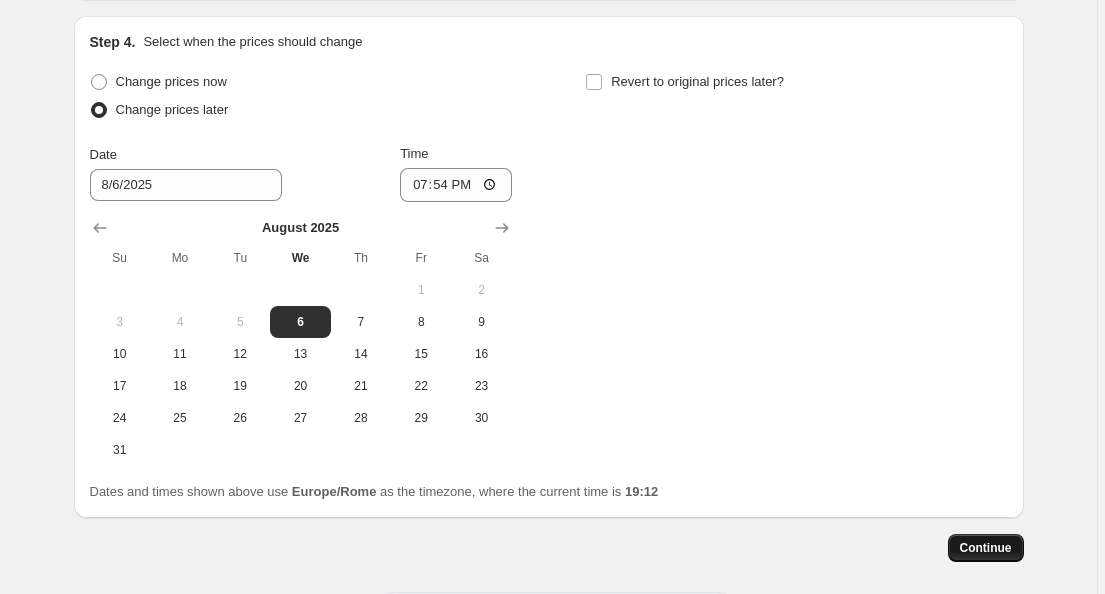 click on "Continue" at bounding box center (986, 548) 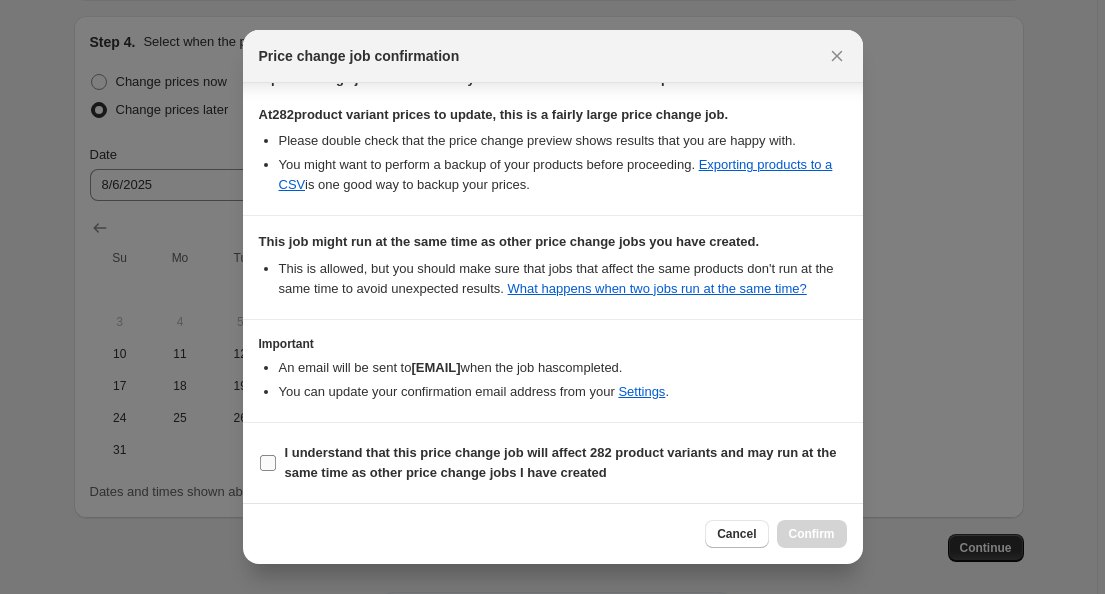 scroll, scrollTop: 354, scrollLeft: 0, axis: vertical 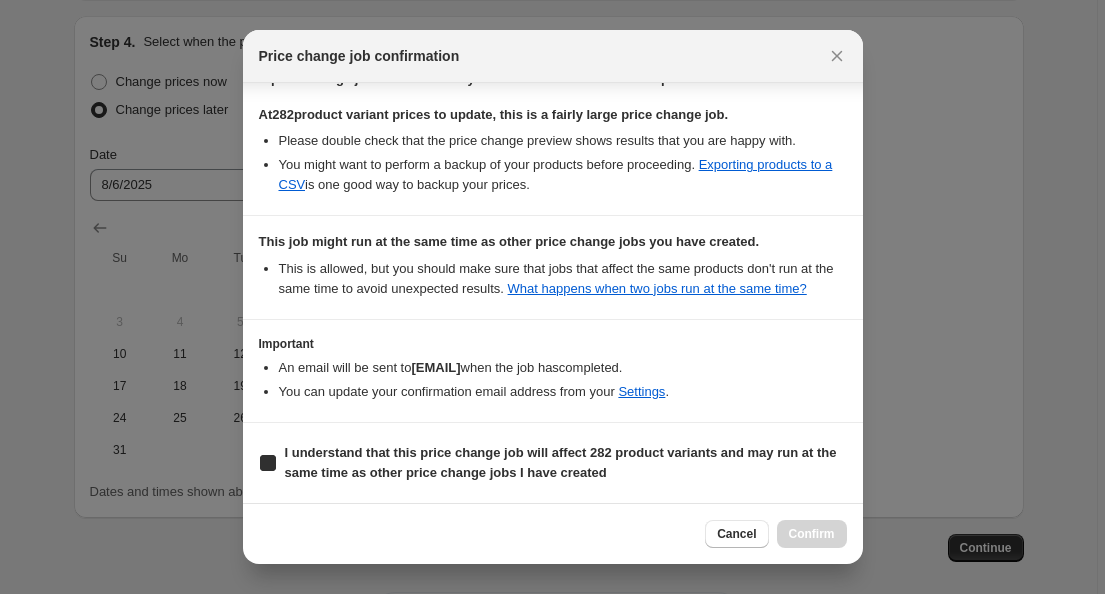 checkbox on "true" 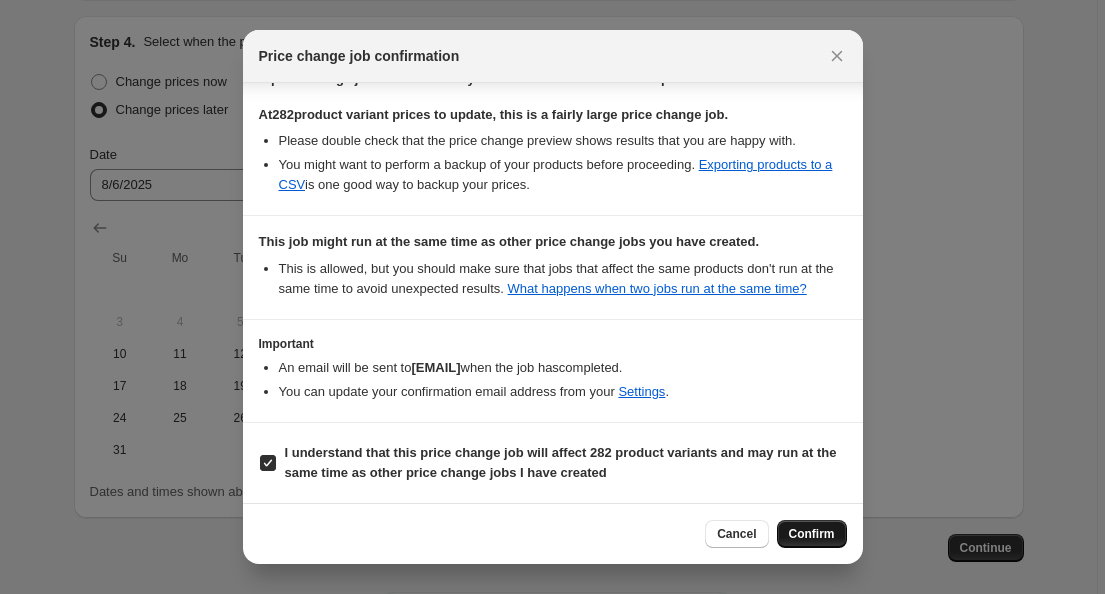 click on "Confirm" at bounding box center (812, 534) 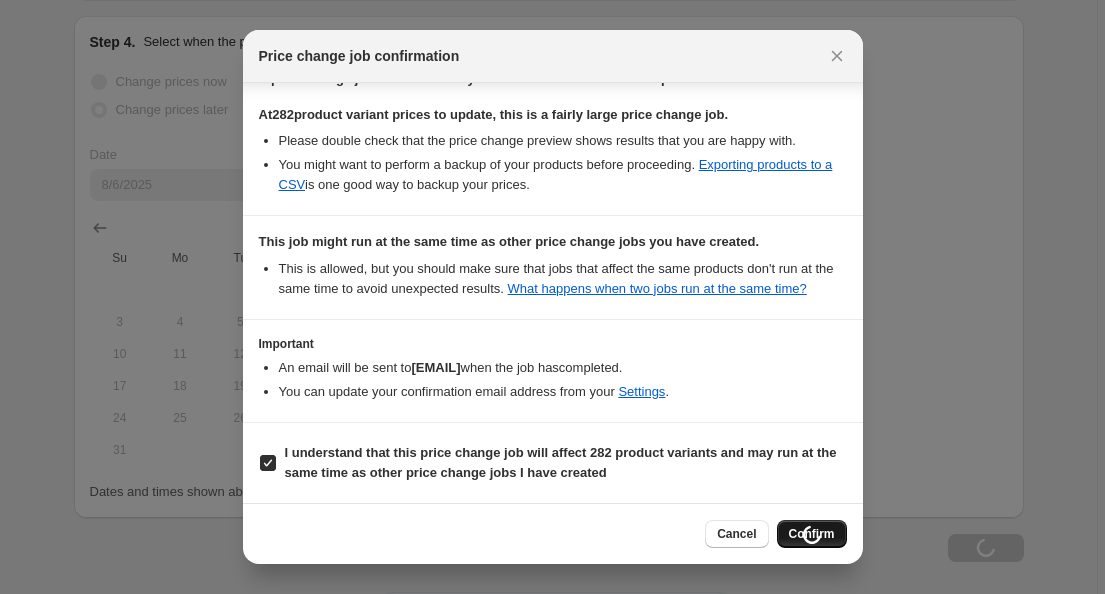 type on "10€ NUOVI ARRIVI" 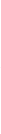 scroll, scrollTop: 0, scrollLeft: 0, axis: both 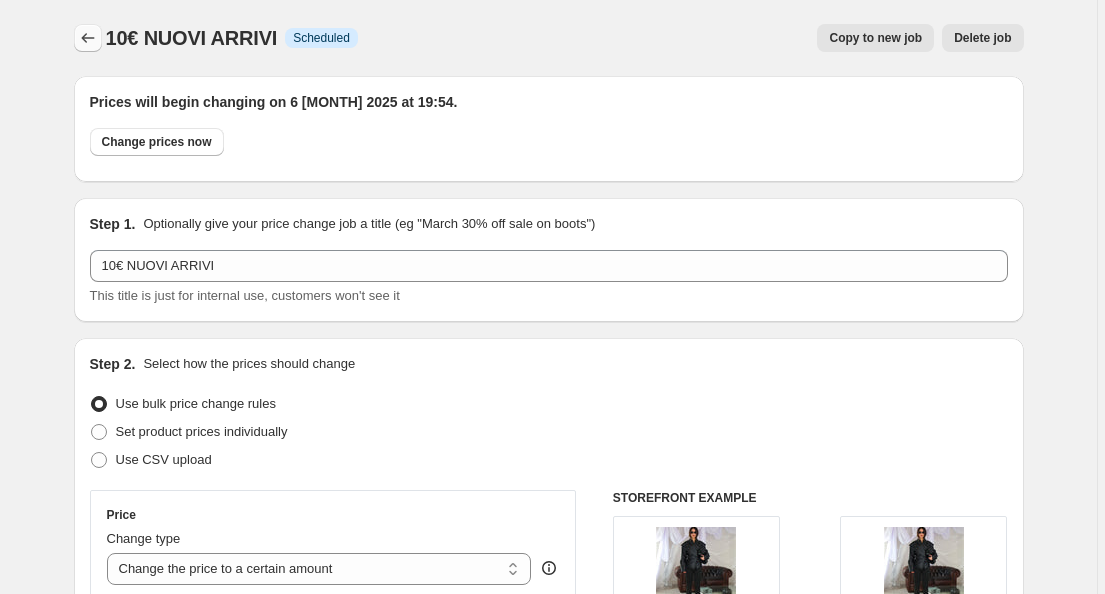 click 